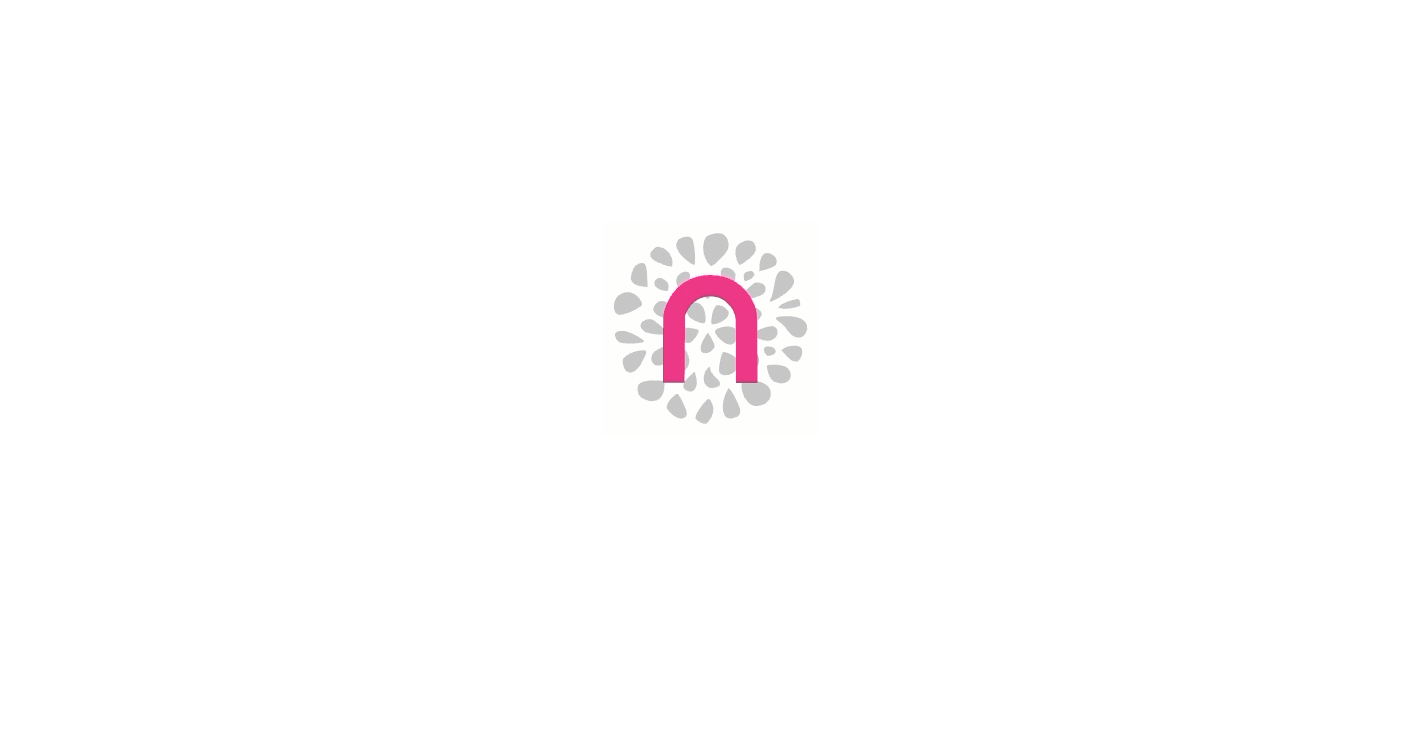 scroll, scrollTop: 0, scrollLeft: 0, axis: both 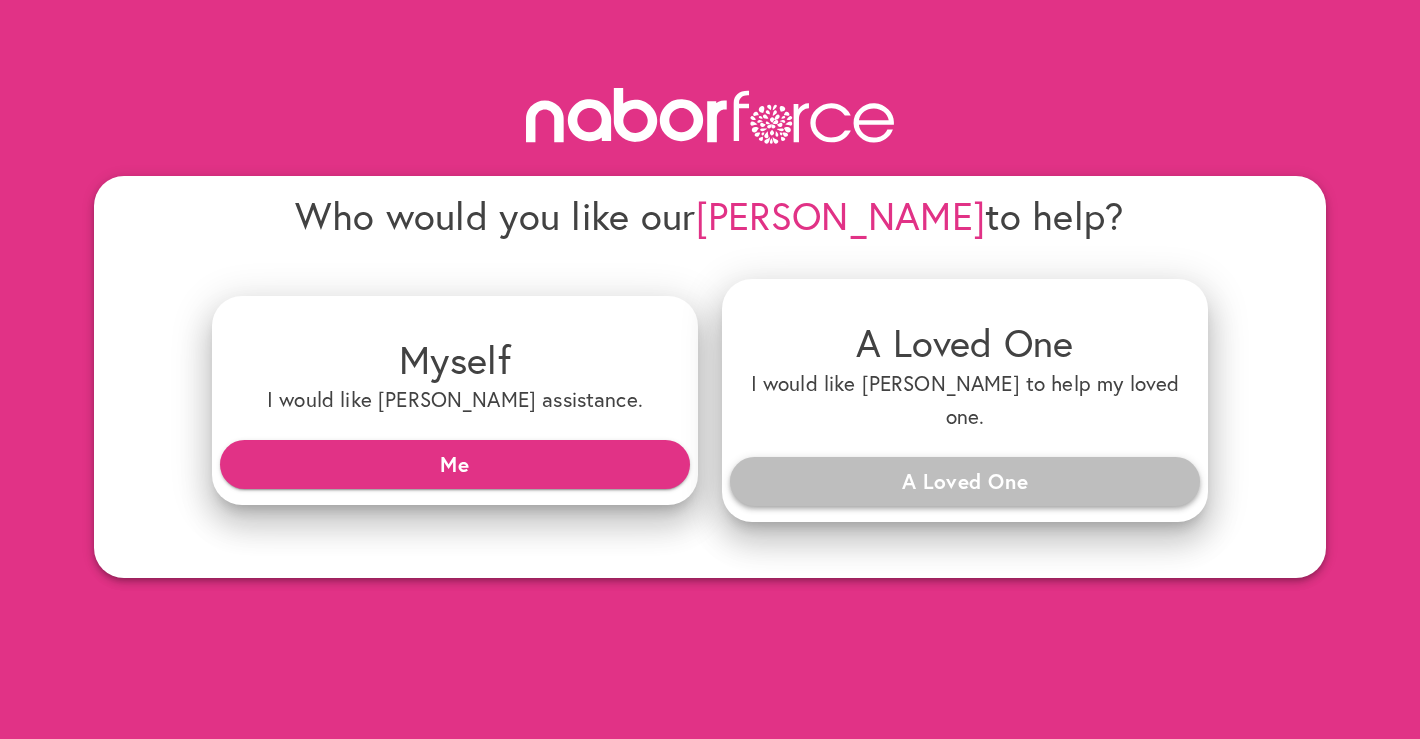 click on "A Loved One" at bounding box center [965, 481] 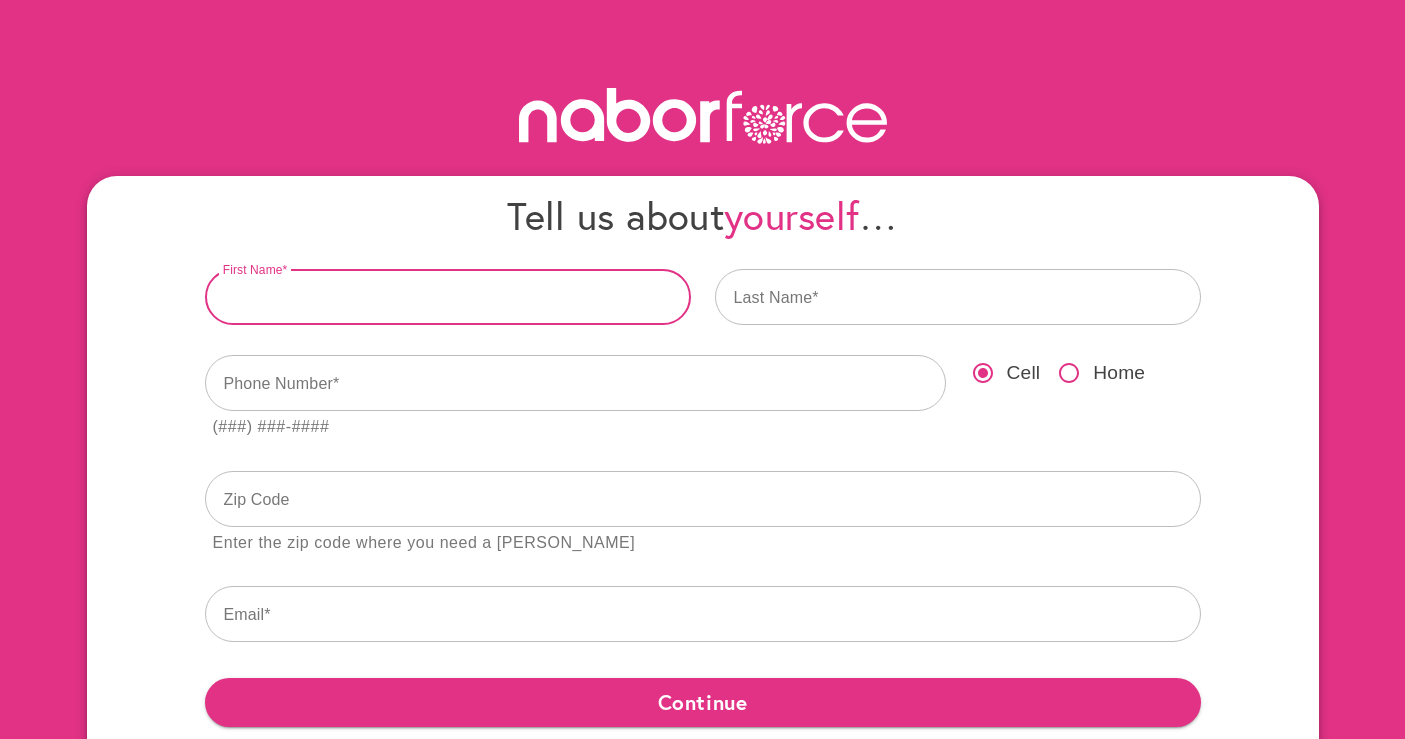 click at bounding box center (448, 297) 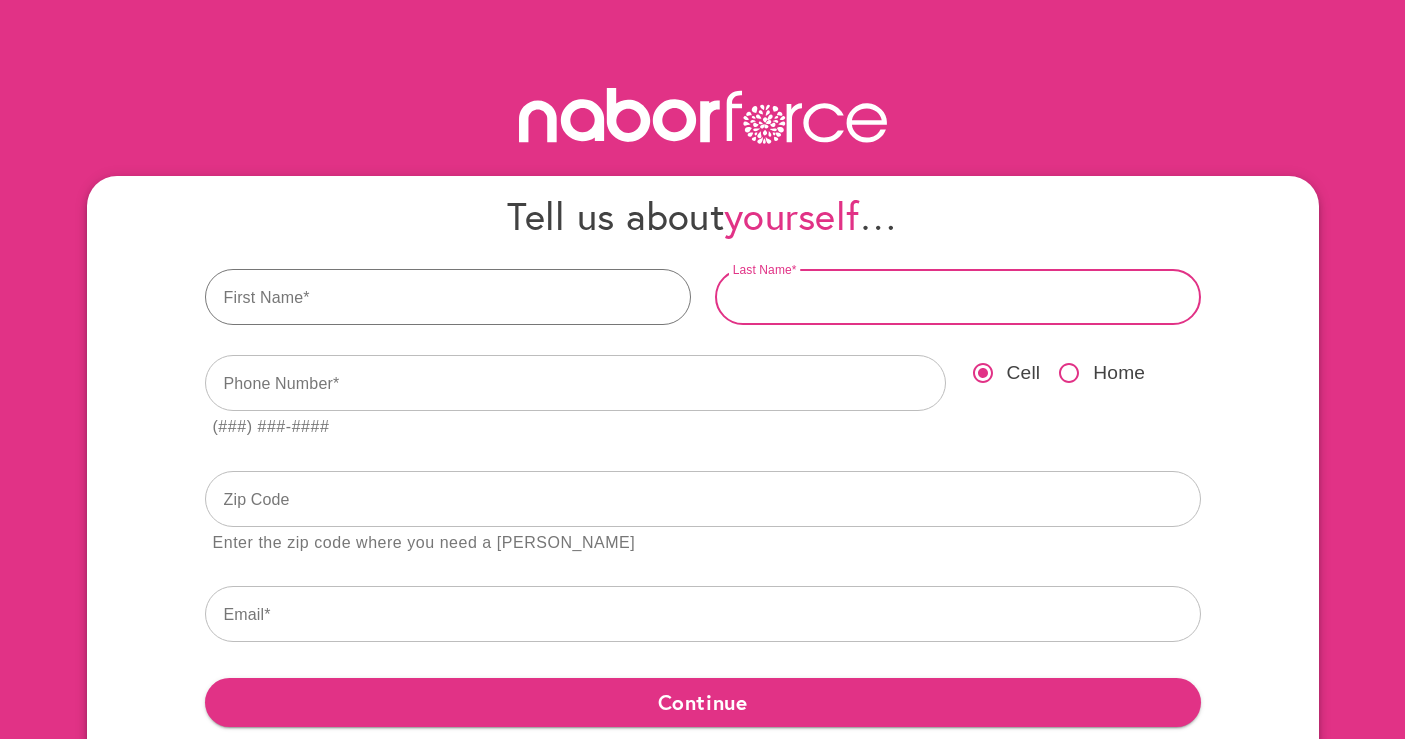 type on "******" 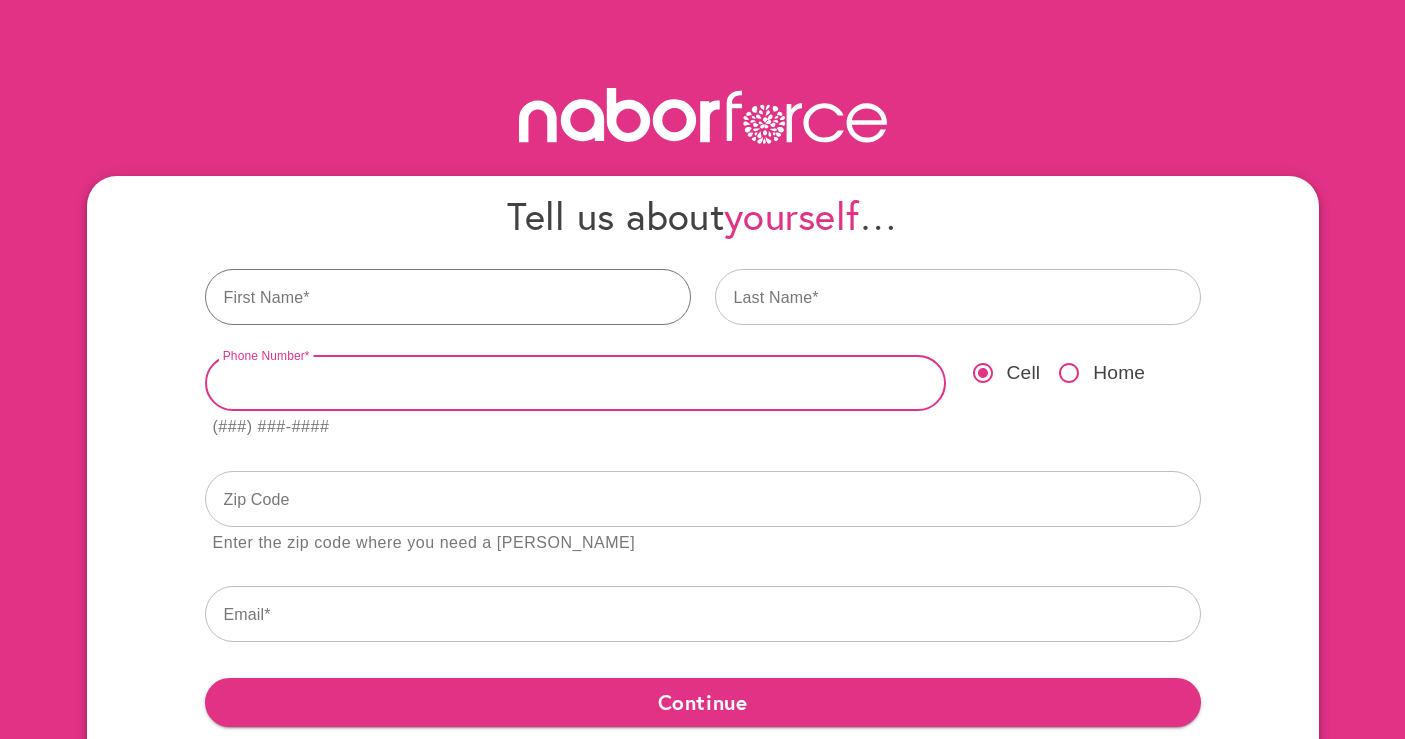 type on "**********" 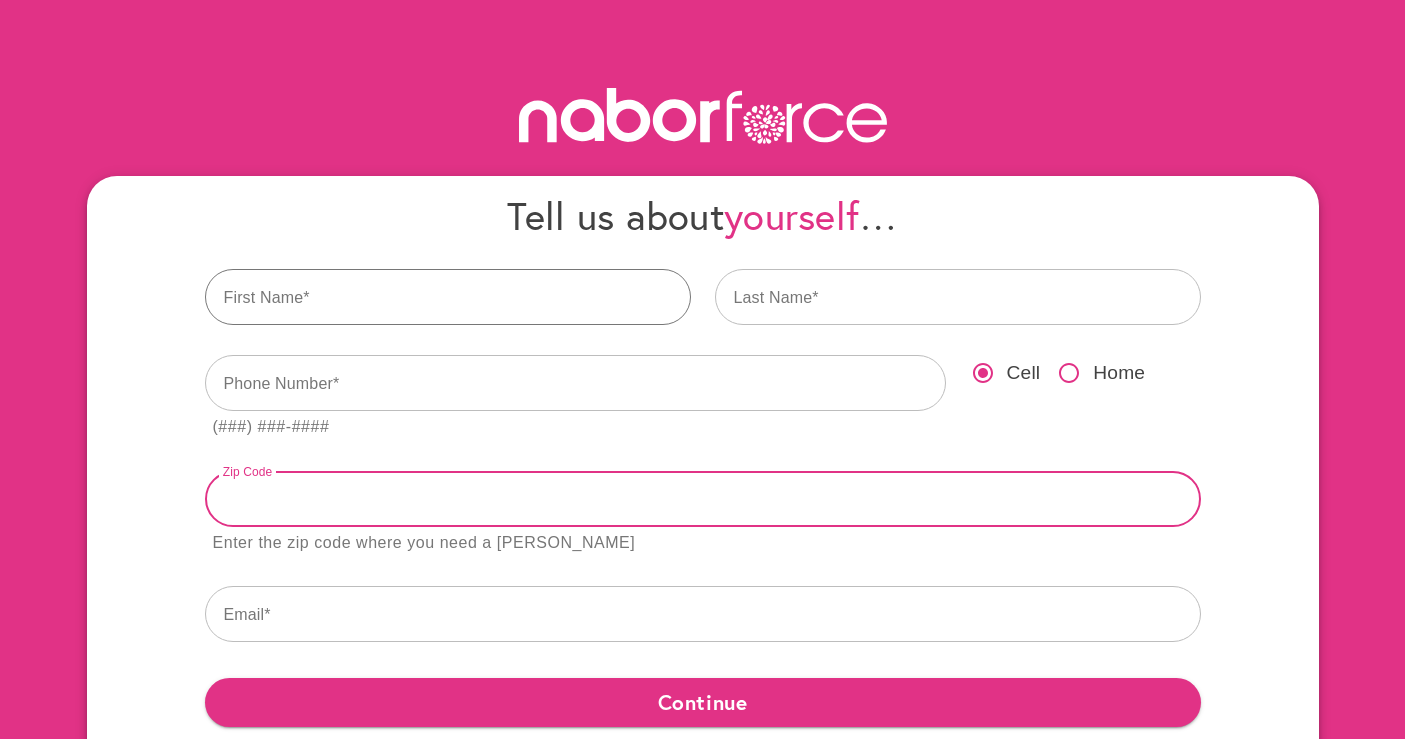 type on "*****" 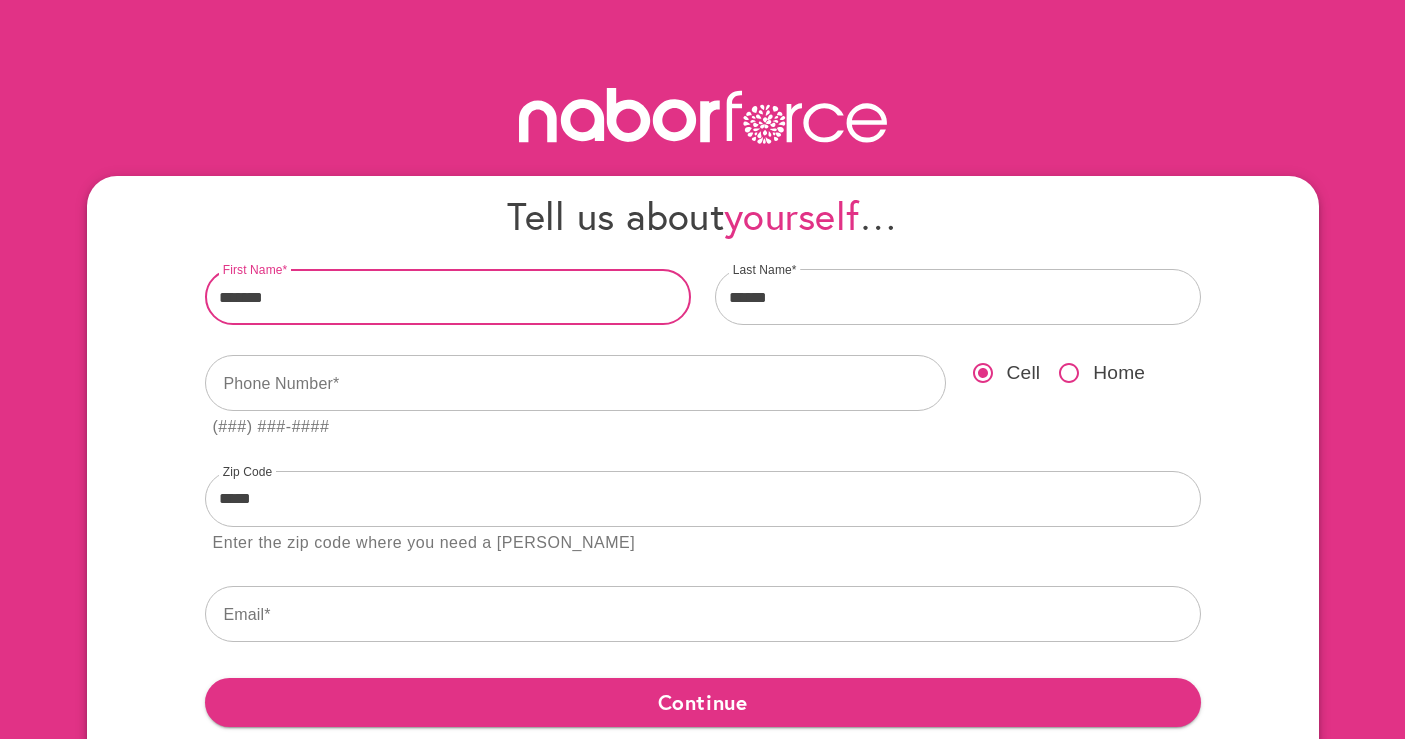 drag, startPoint x: 322, startPoint y: 386, endPoint x: 184, endPoint y: 379, distance: 138.17743 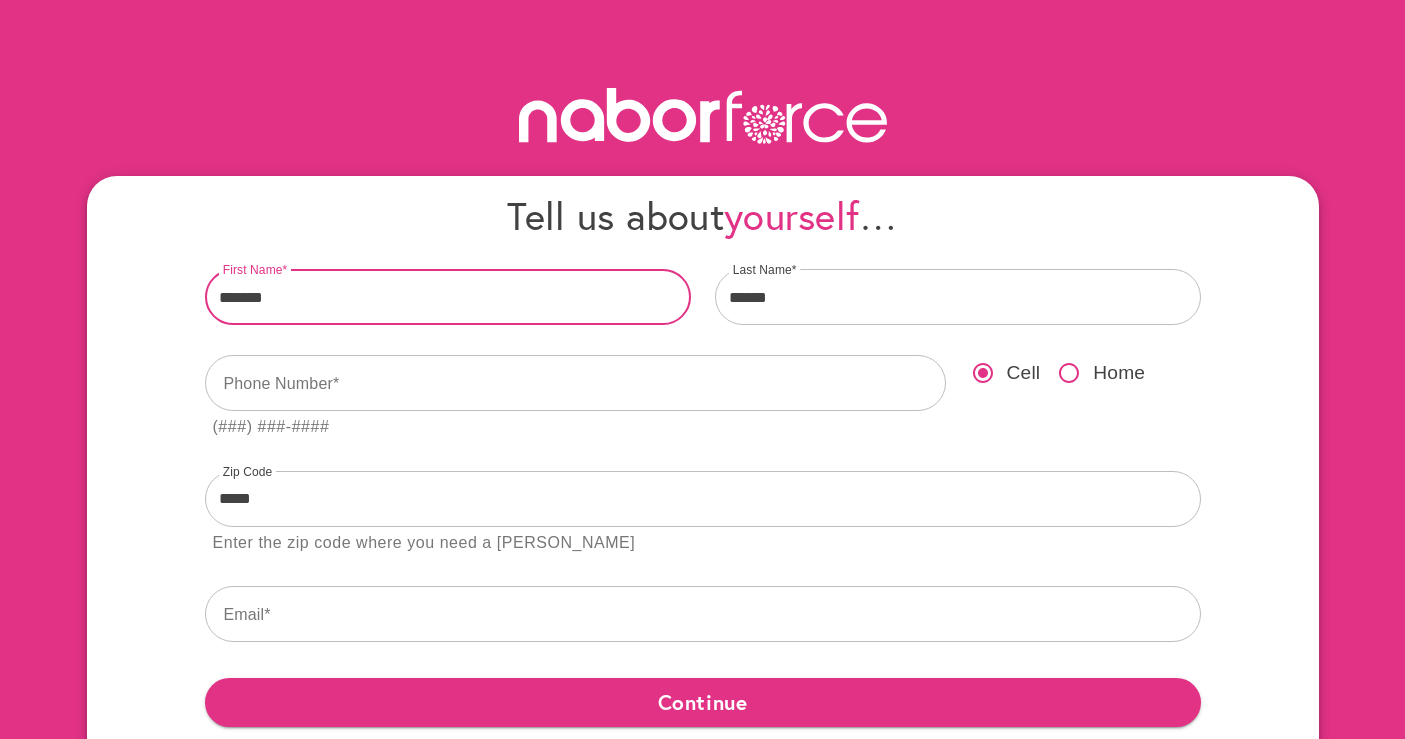 click on "**********" at bounding box center [703, 497] 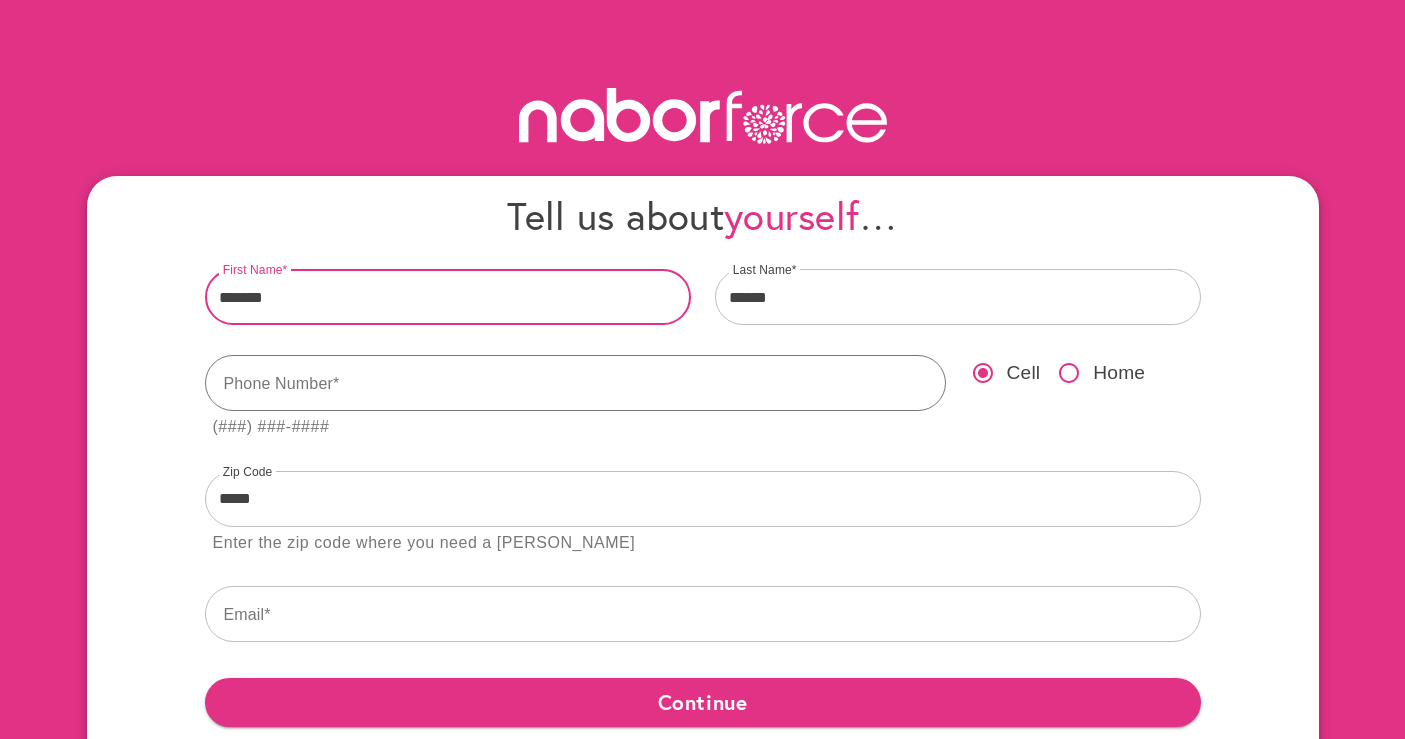 type on "**********" 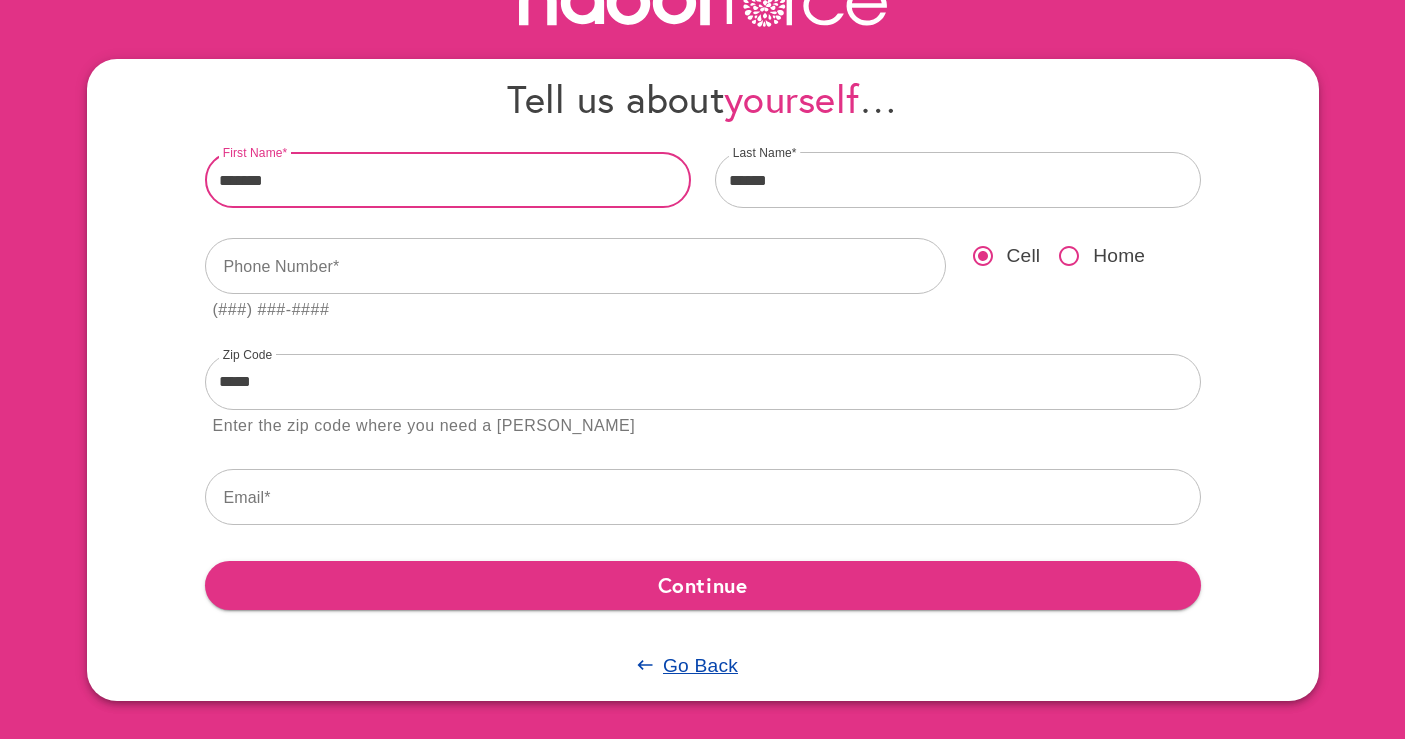 scroll, scrollTop: 119, scrollLeft: 0, axis: vertical 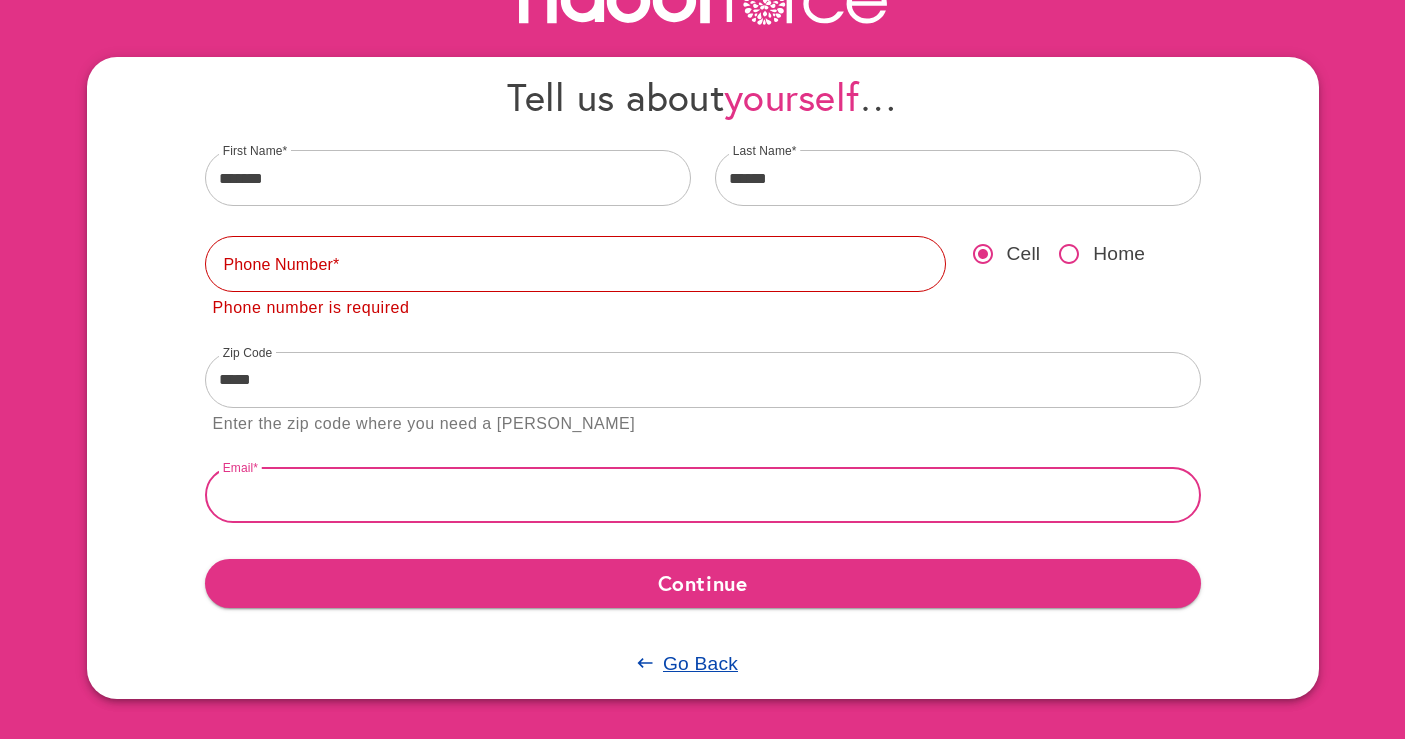click at bounding box center [703, 495] 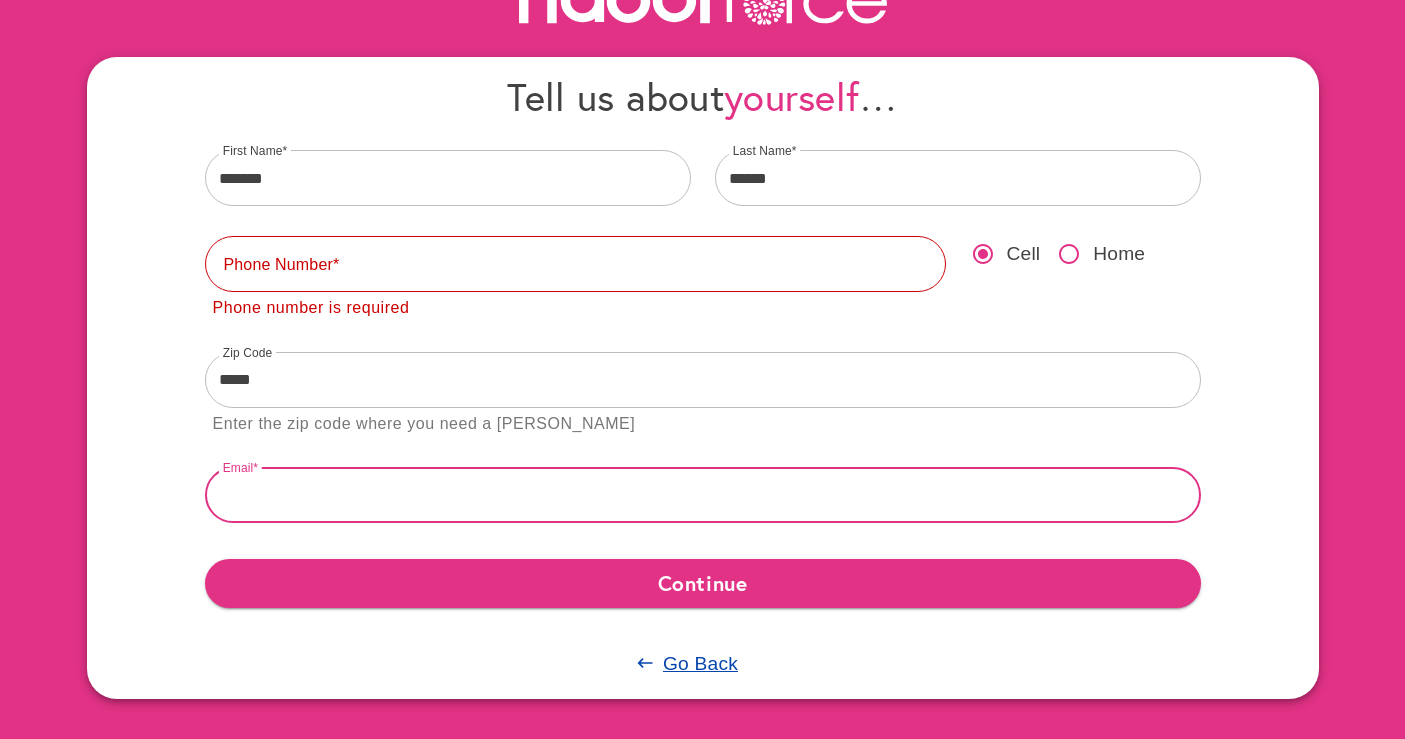 type on "**********" 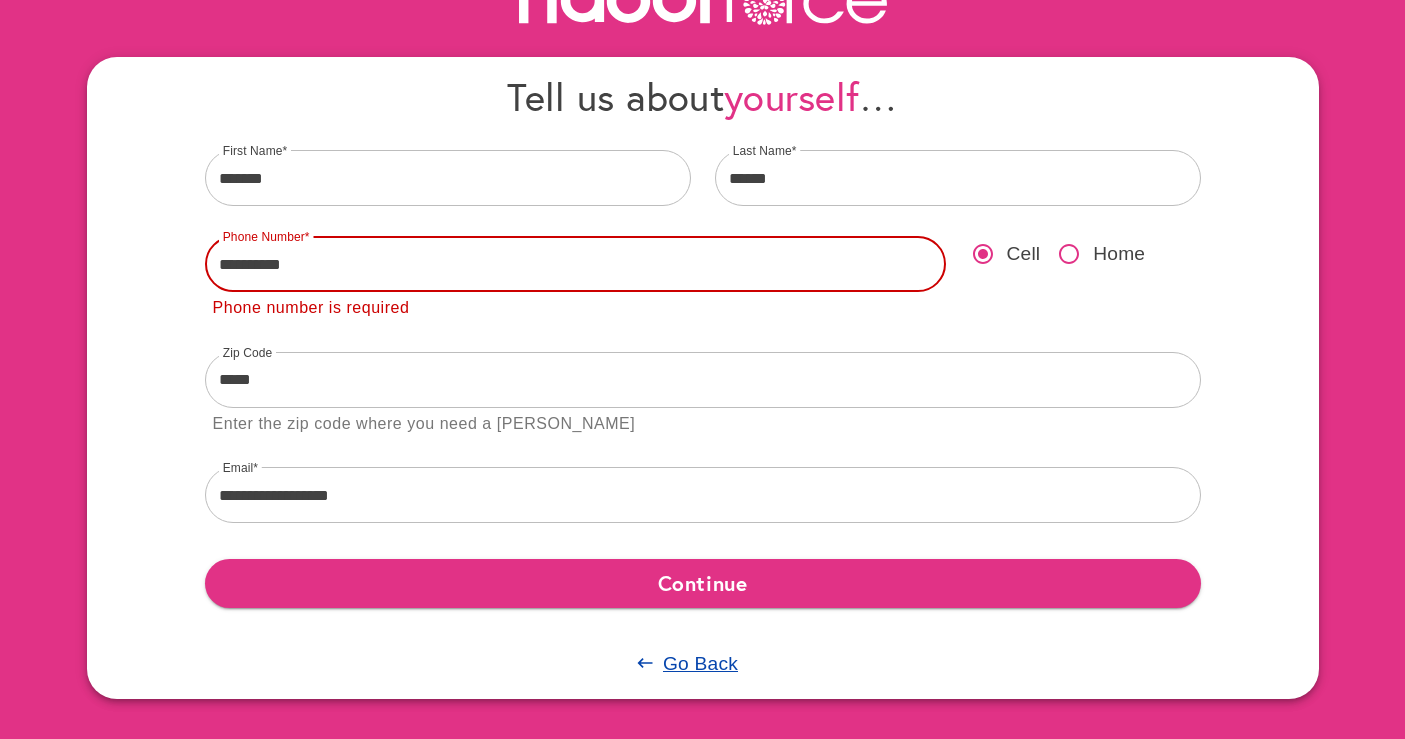 click on "**********" at bounding box center [575, 264] 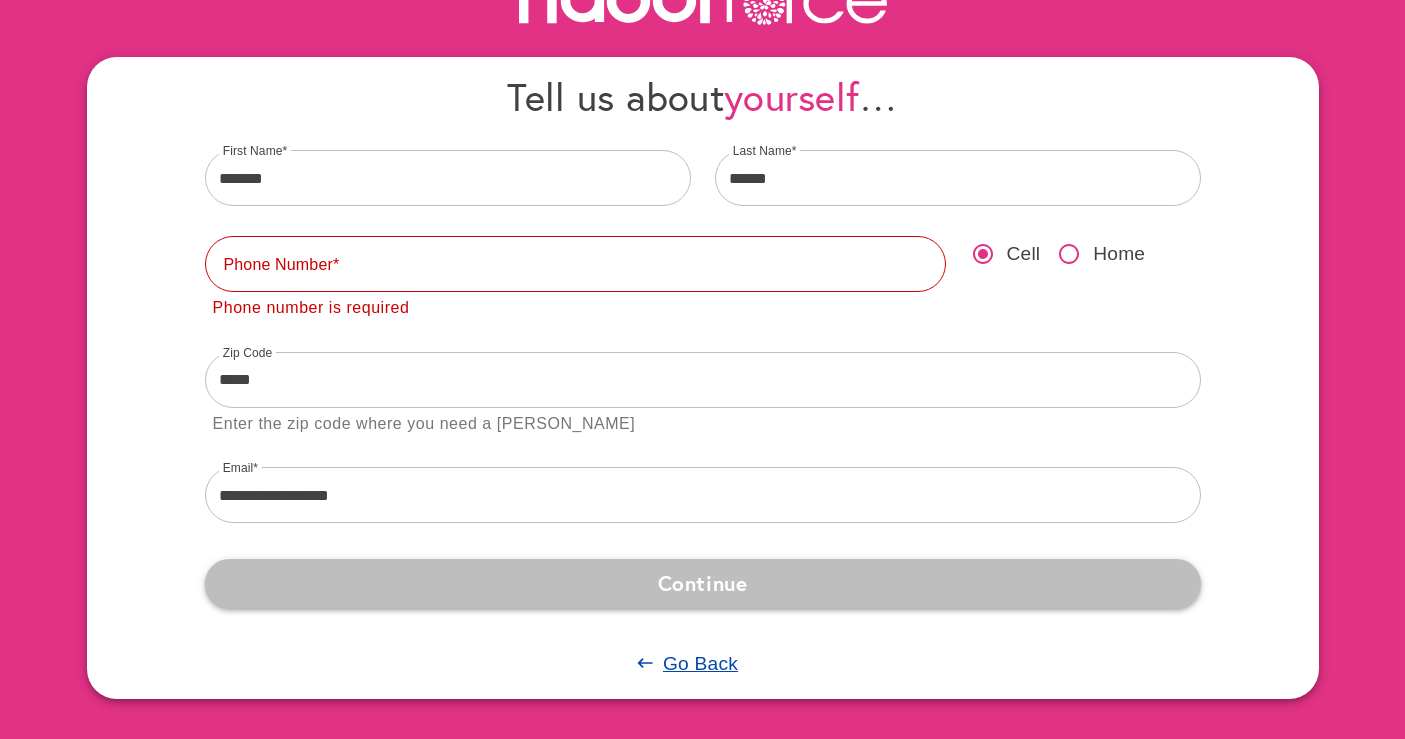 click on "Continue" at bounding box center (703, 583) 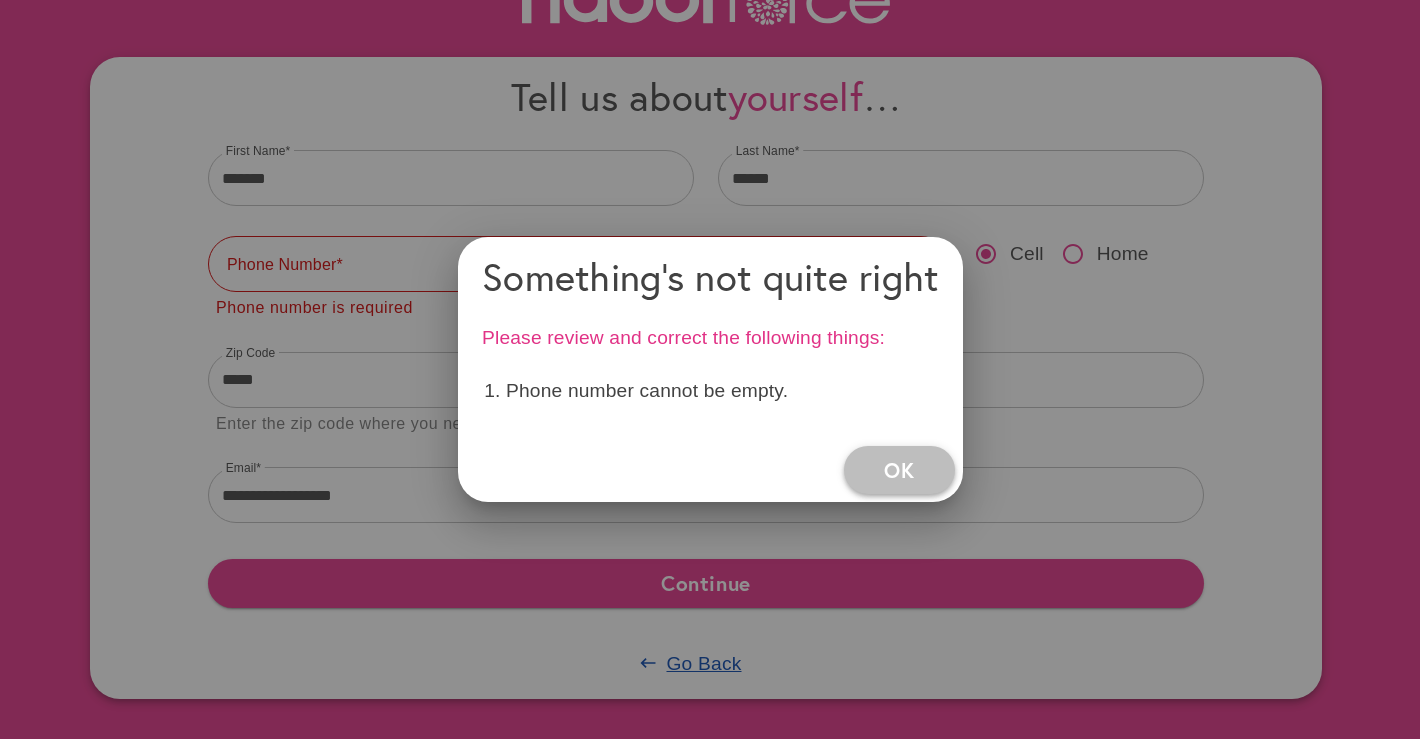 click on "OK" at bounding box center [899, 470] 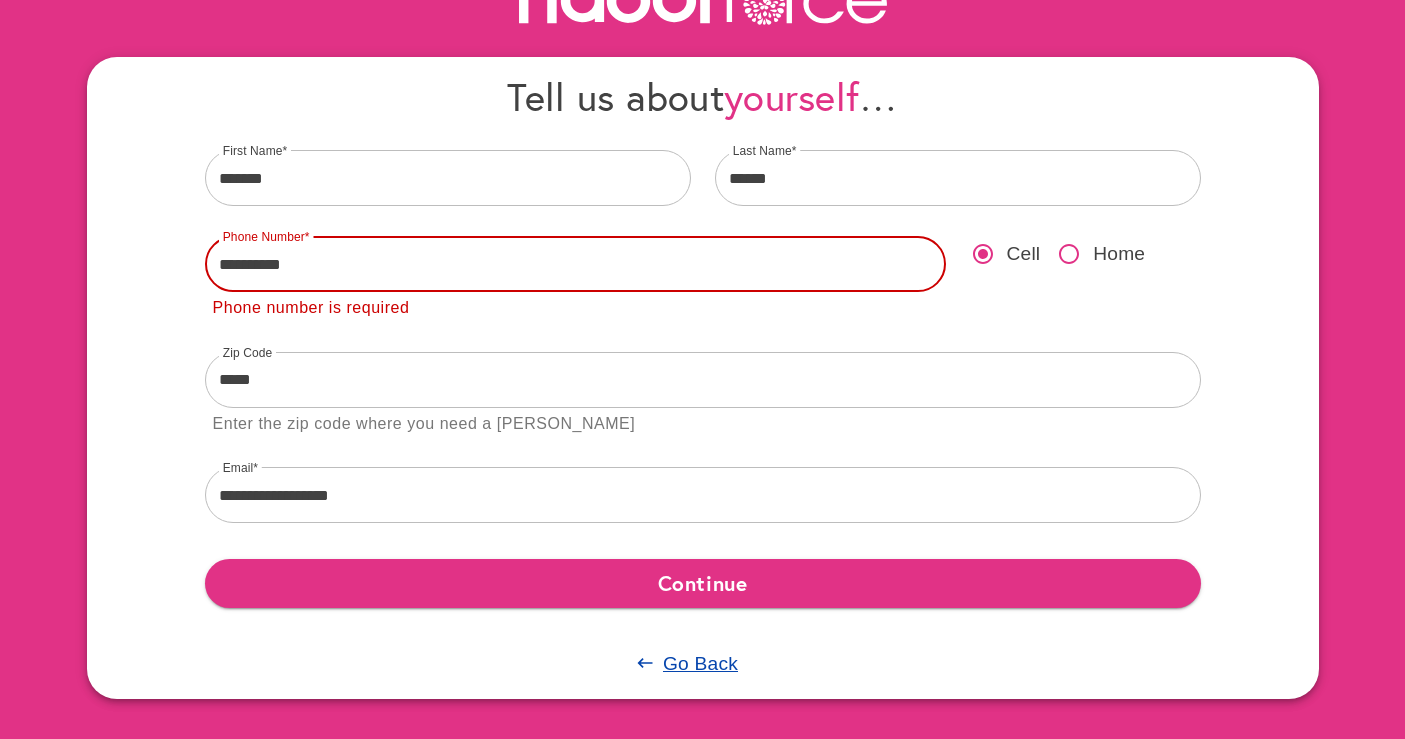 click on "**********" at bounding box center [575, 264] 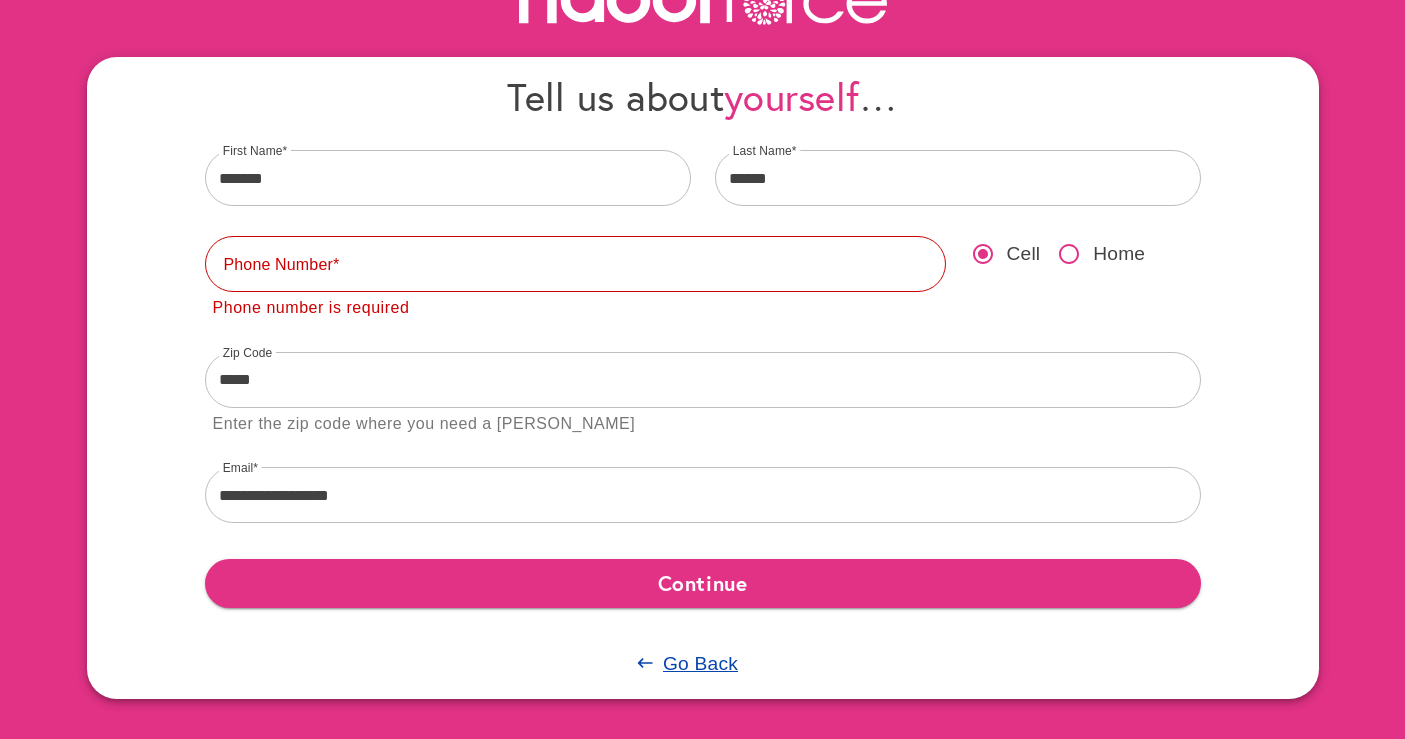 click on "**********" at bounding box center [703, 378] 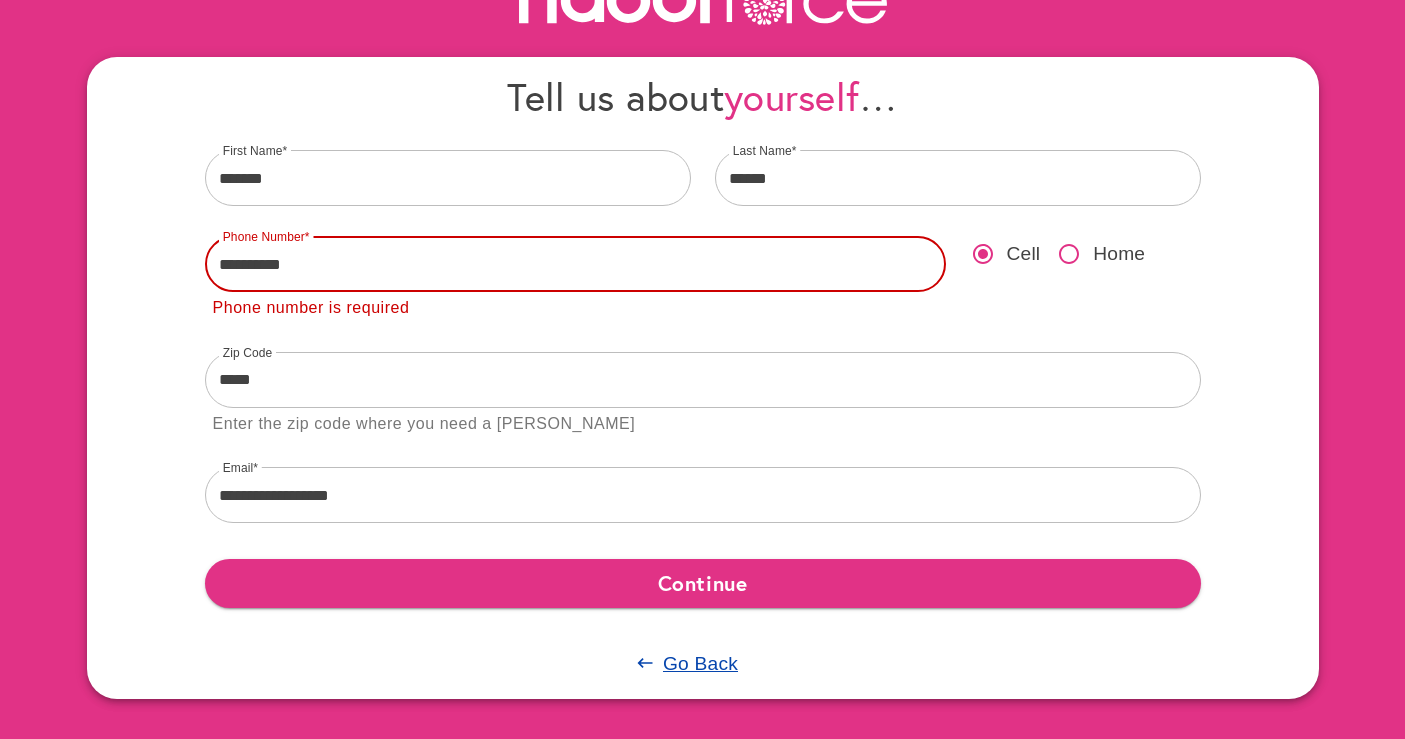 click on "**********" at bounding box center (575, 264) 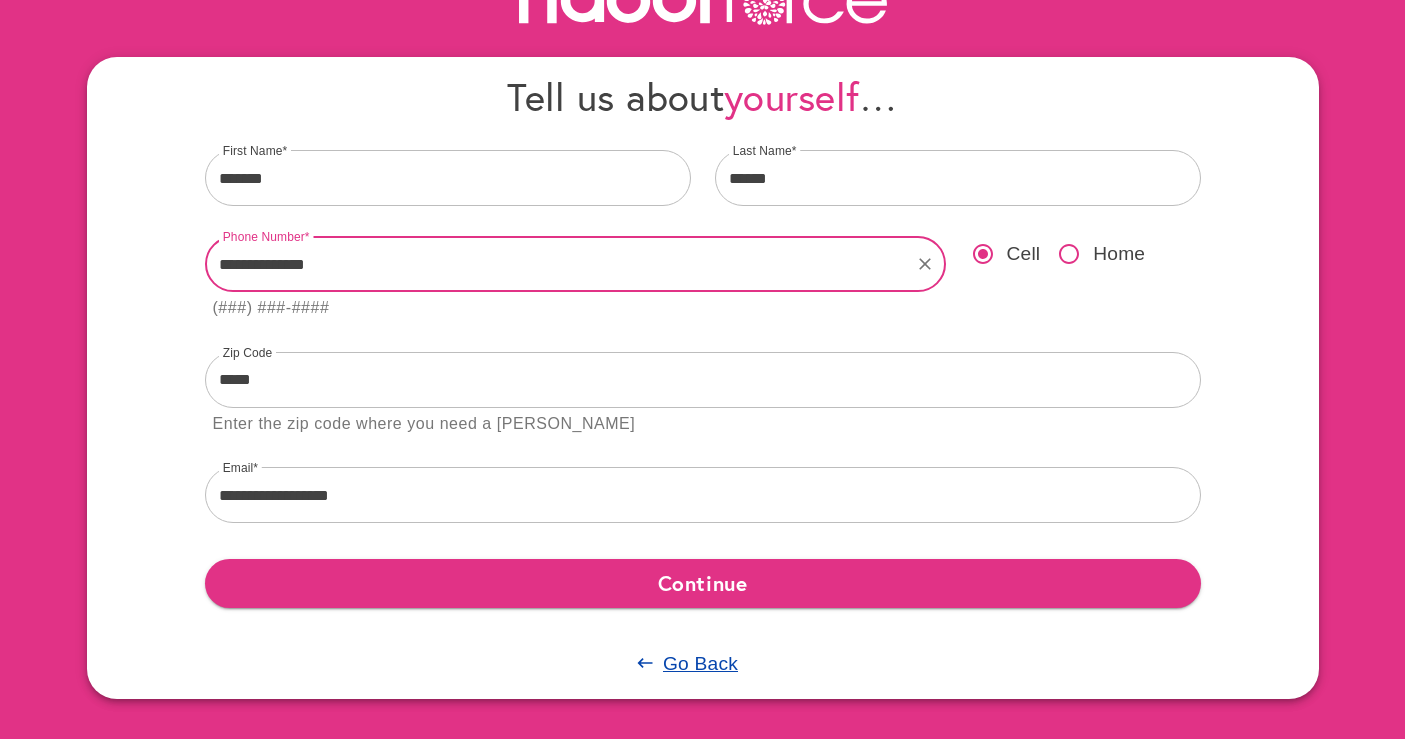 type on "**********" 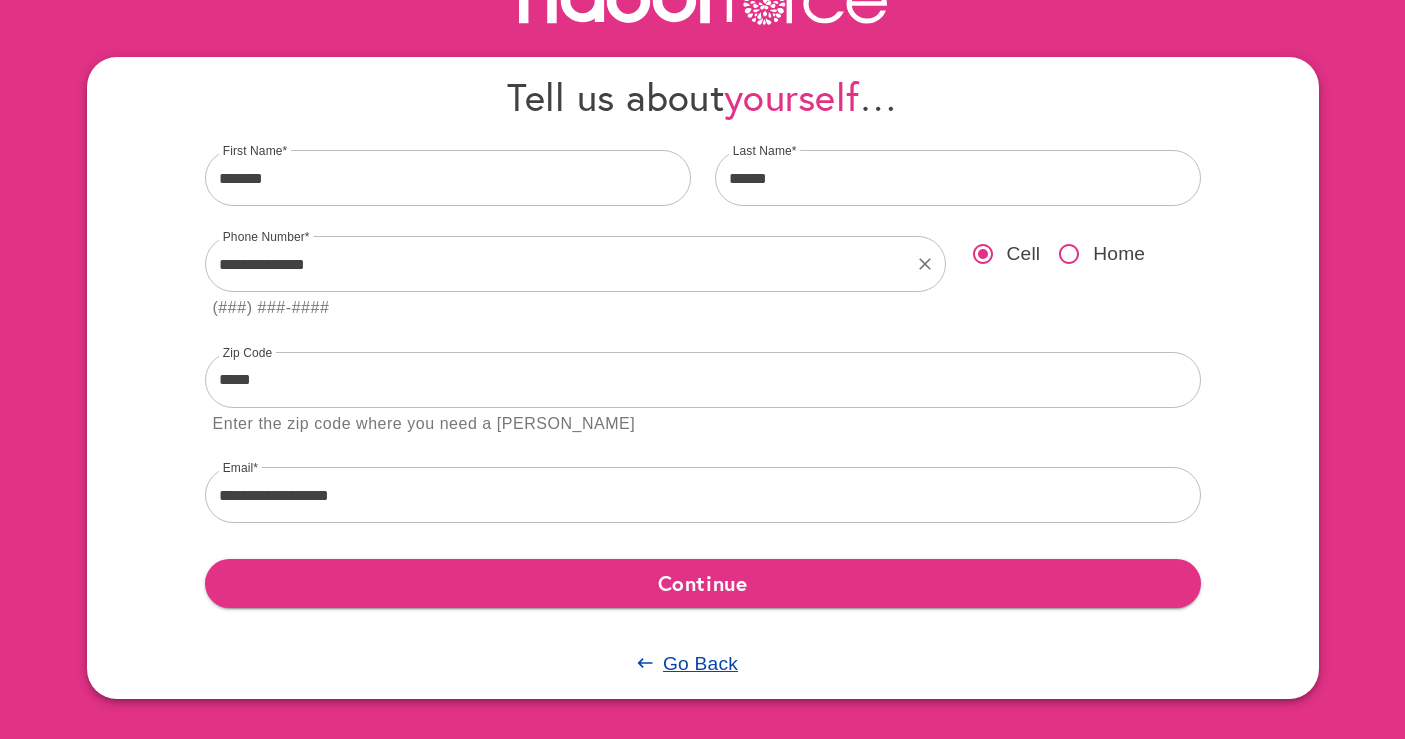 click on "(###) ###-####" at bounding box center [575, 308] 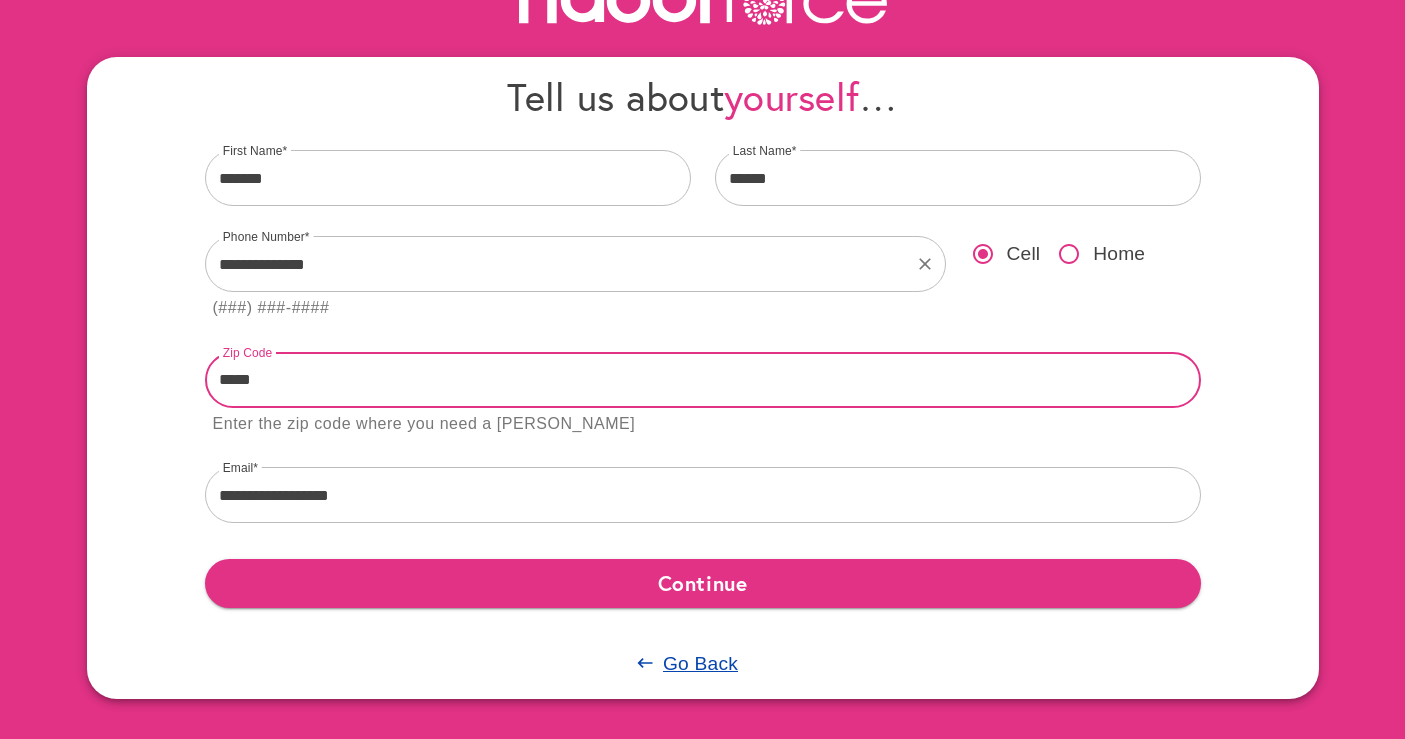 drag, startPoint x: 272, startPoint y: 384, endPoint x: 198, endPoint y: 378, distance: 74.24284 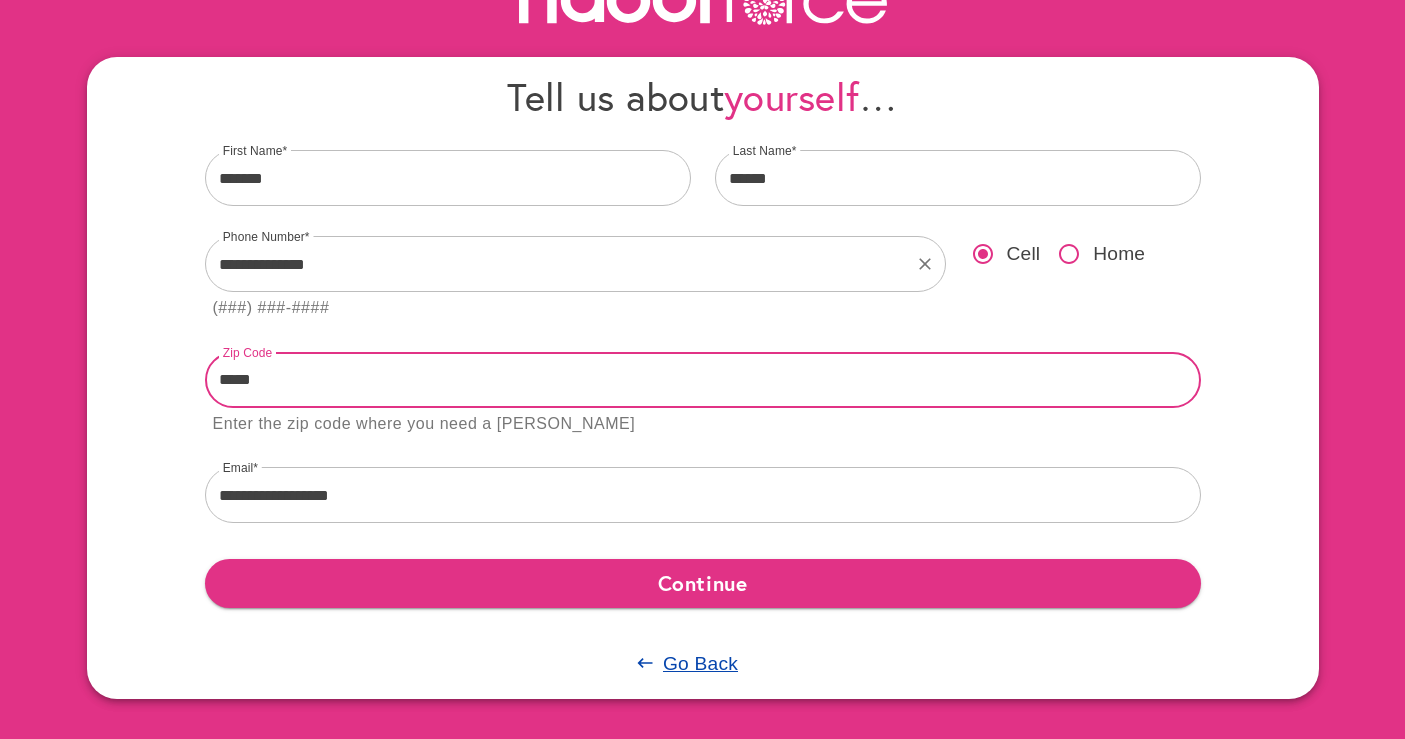 click on "***** Zip Code Enter the zip code where you need a [PERSON_NAME]" at bounding box center (703, 392) 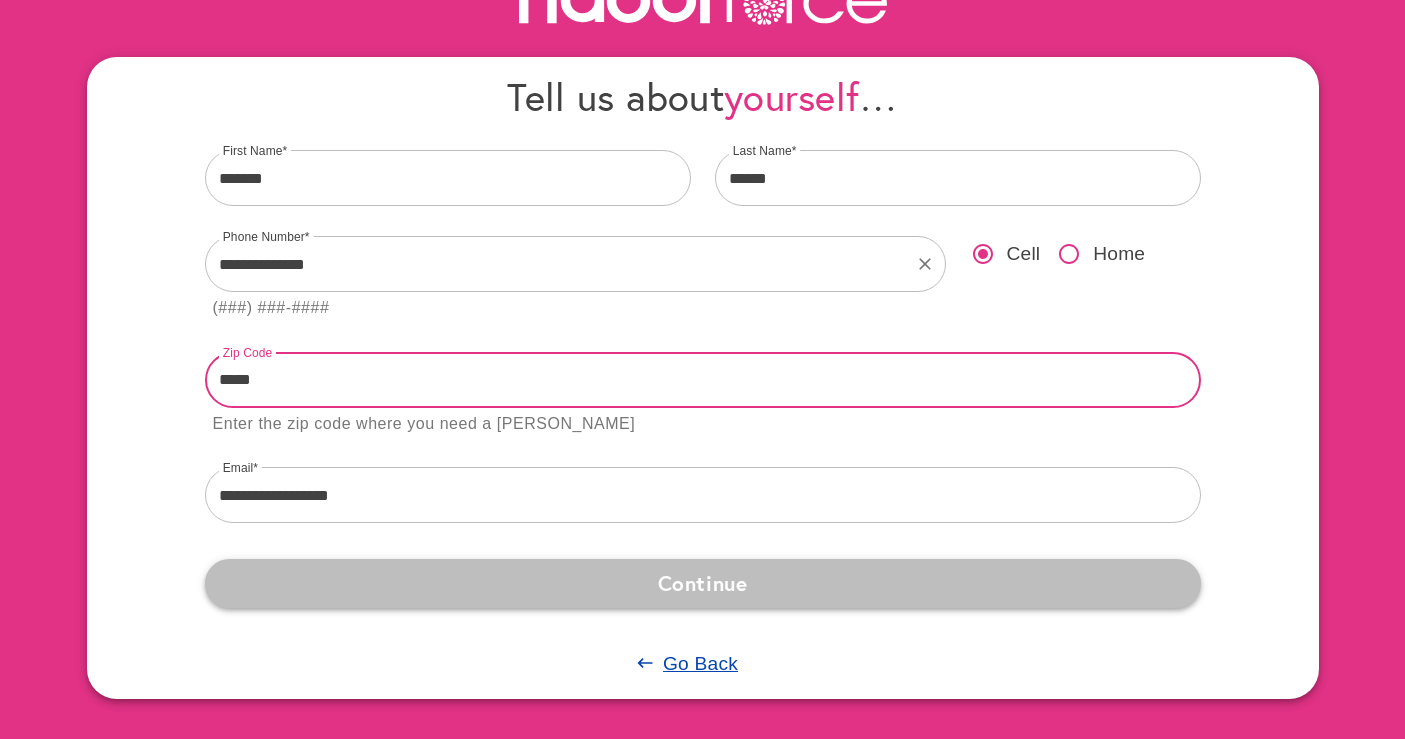 type on "*****" 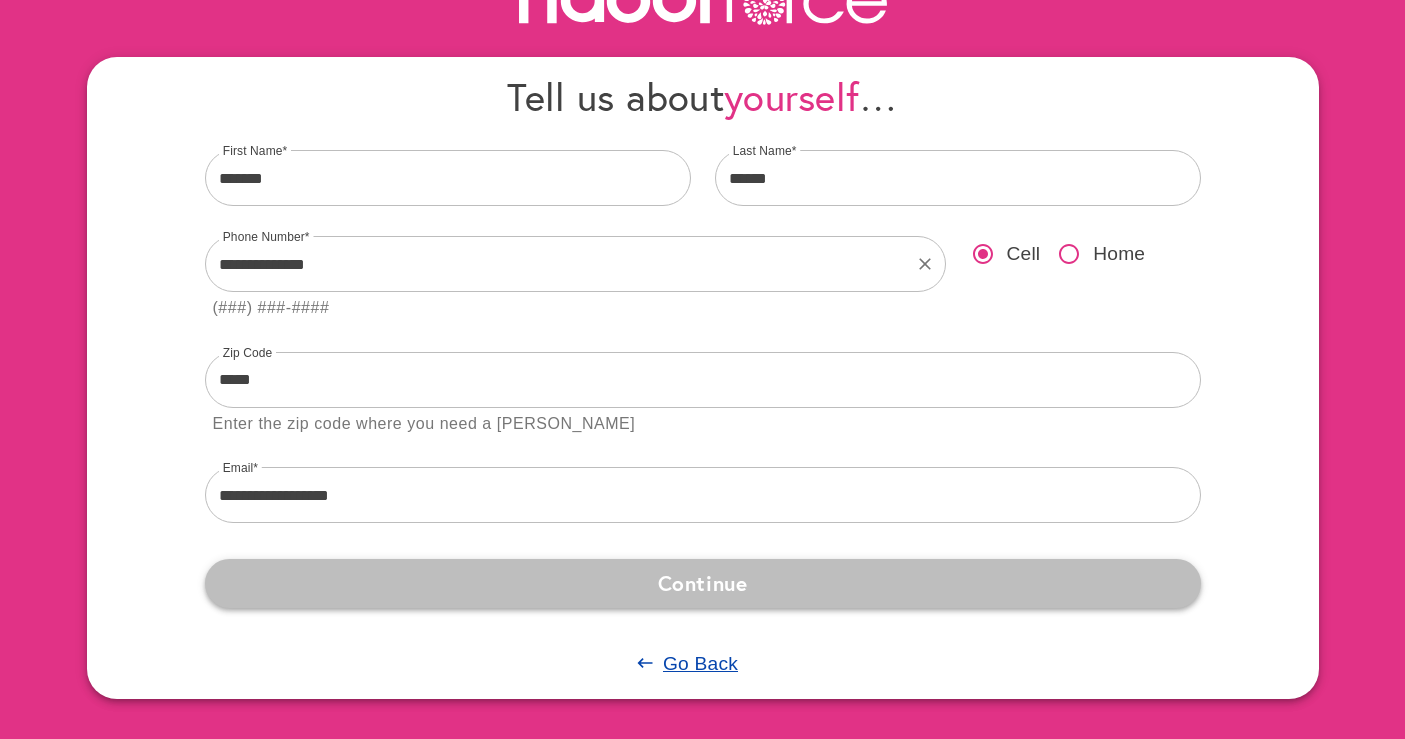 click on "Continue" at bounding box center (703, 583) 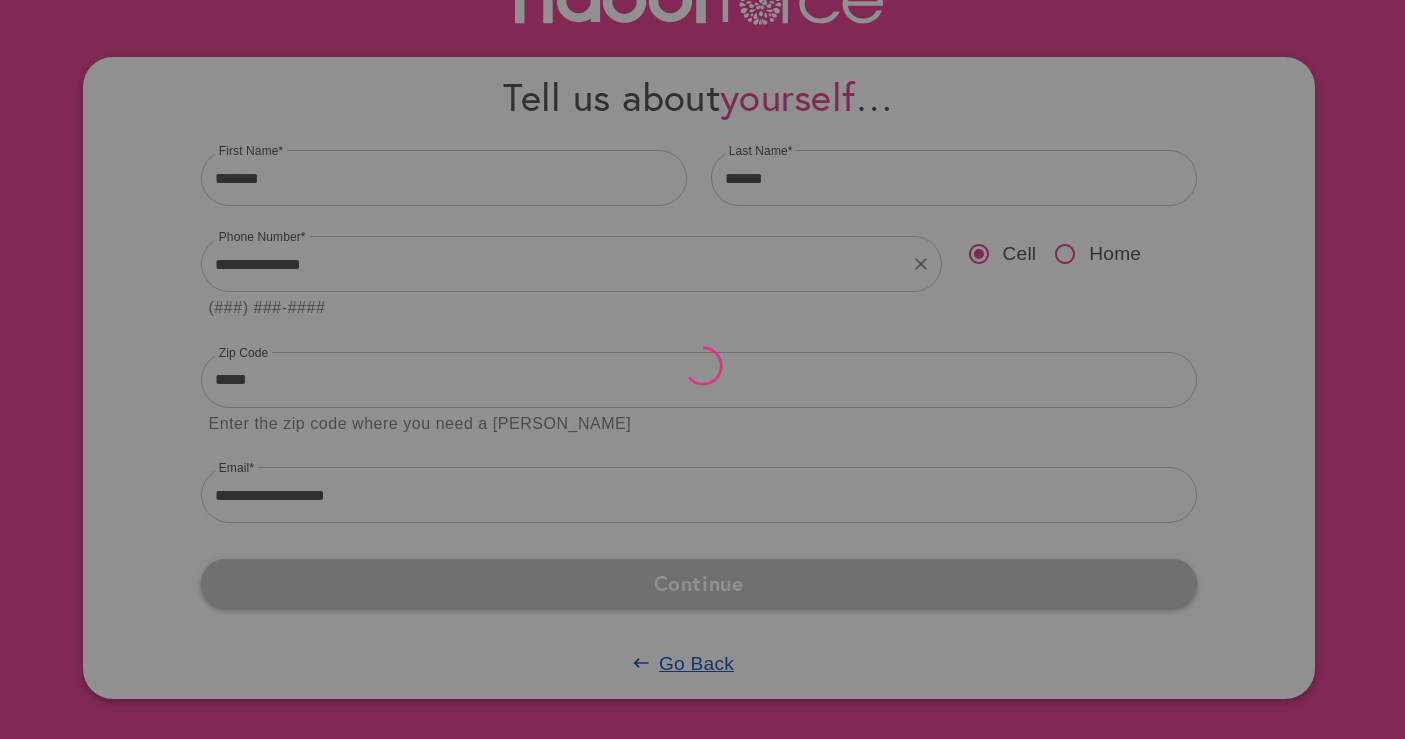 scroll, scrollTop: 0, scrollLeft: 0, axis: both 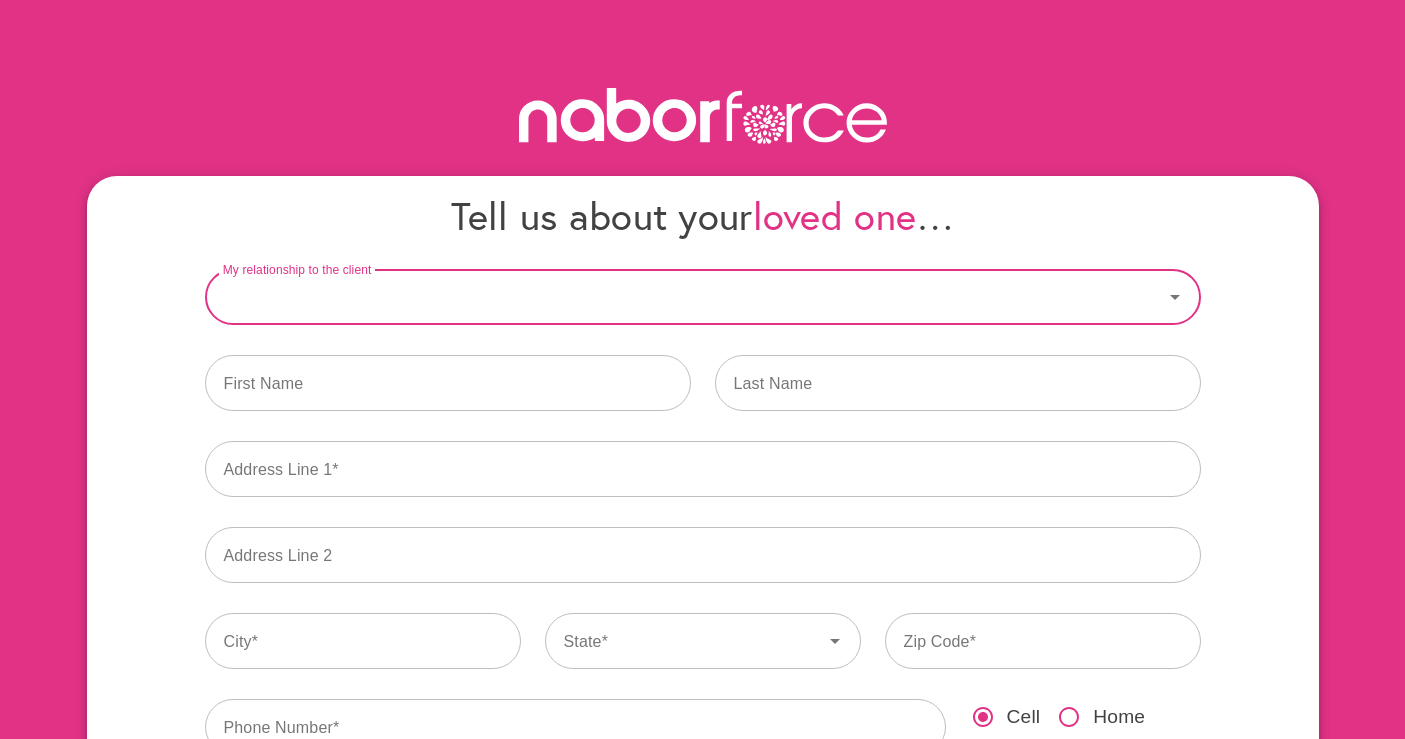 click on "My relationship to the client" at bounding box center (684, 297) 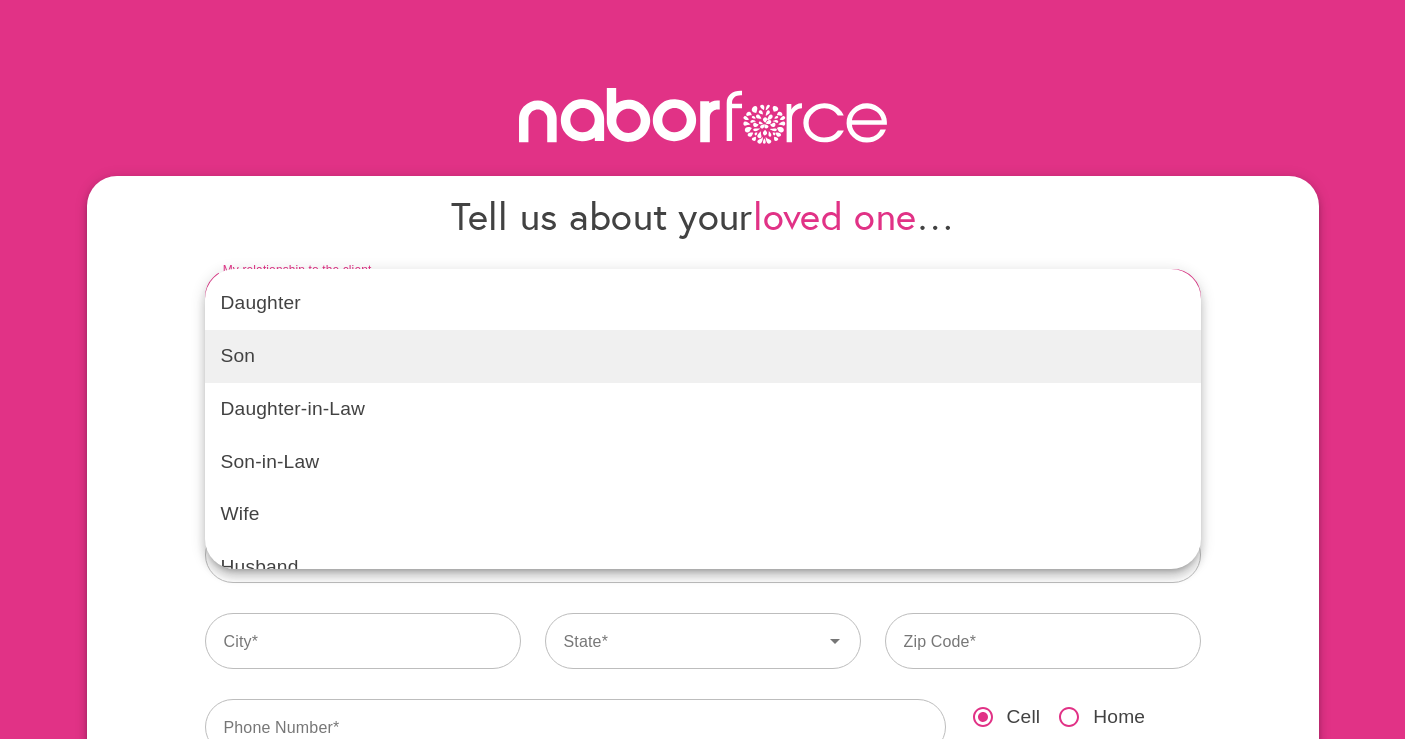click on "Son" at bounding box center [703, 356] 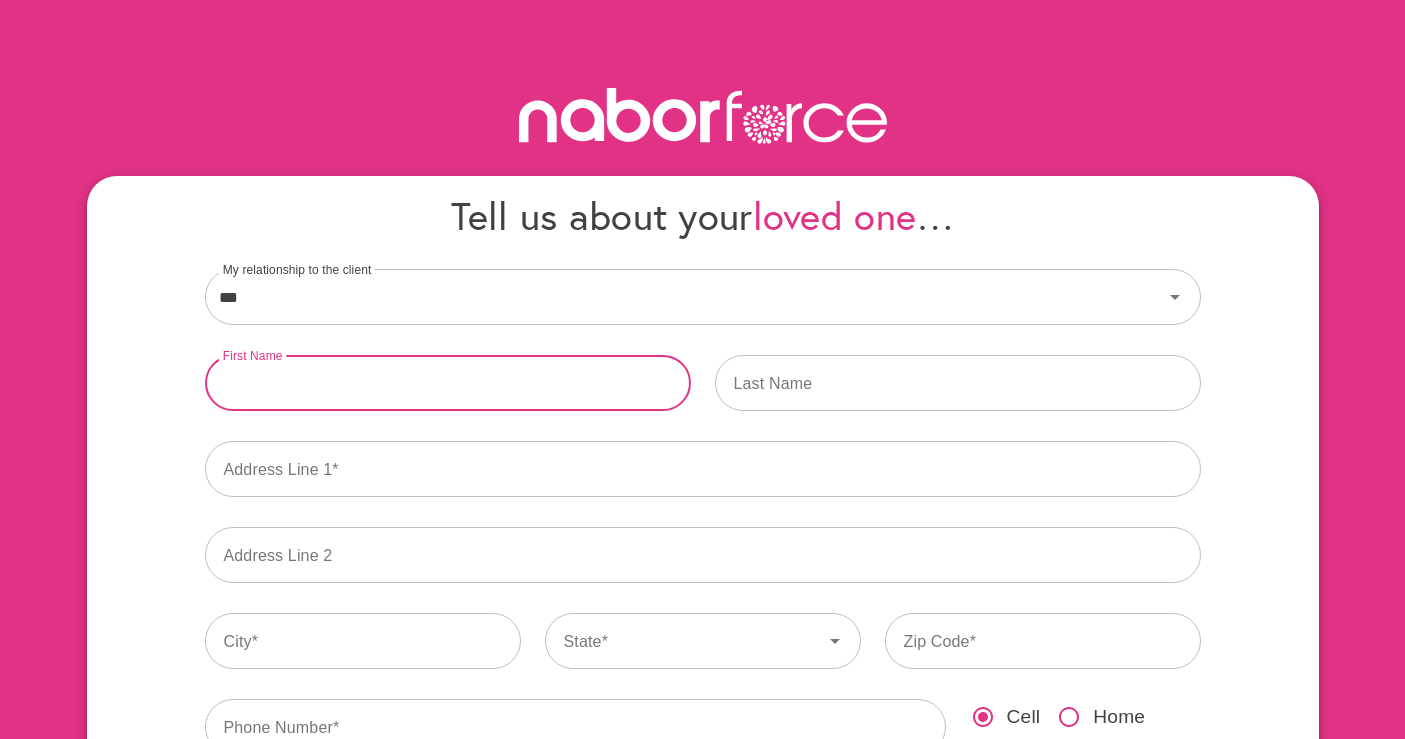 click at bounding box center [448, 383] 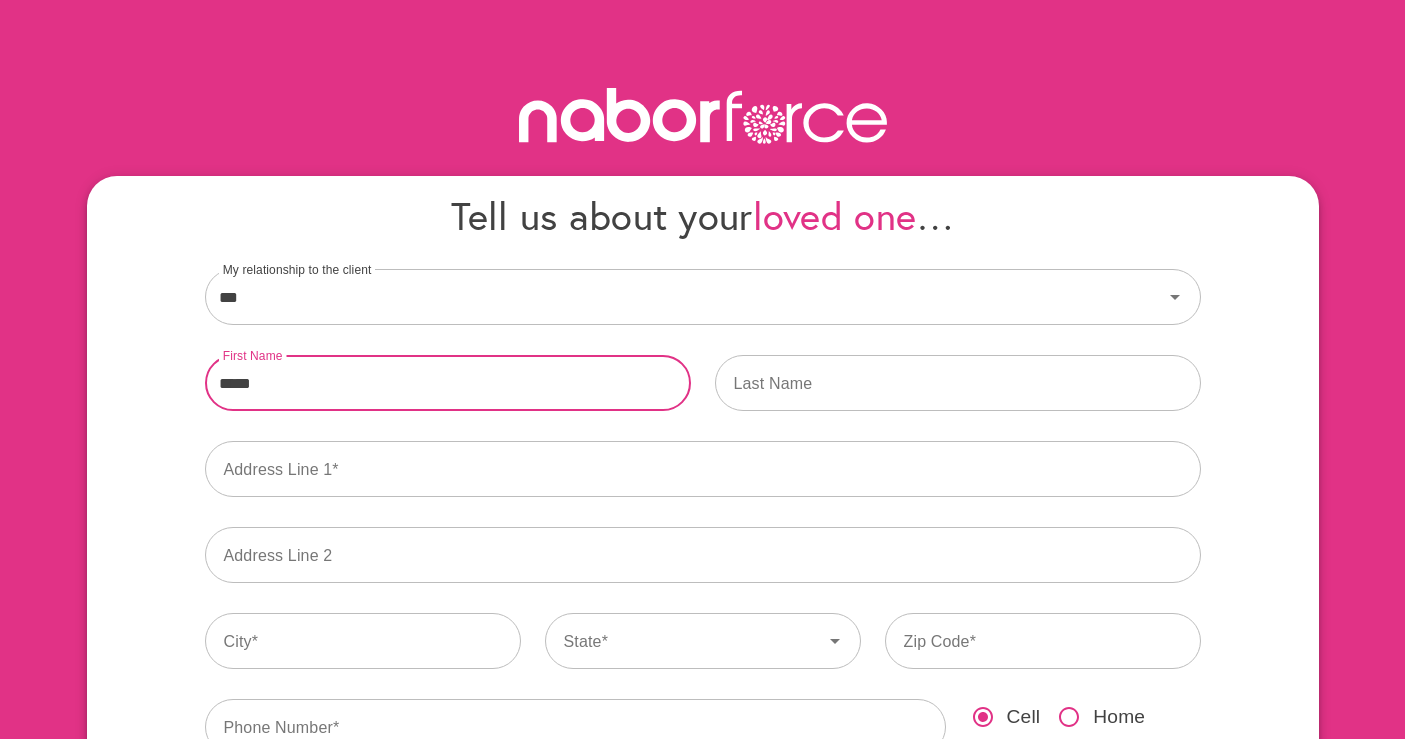 type on "*****" 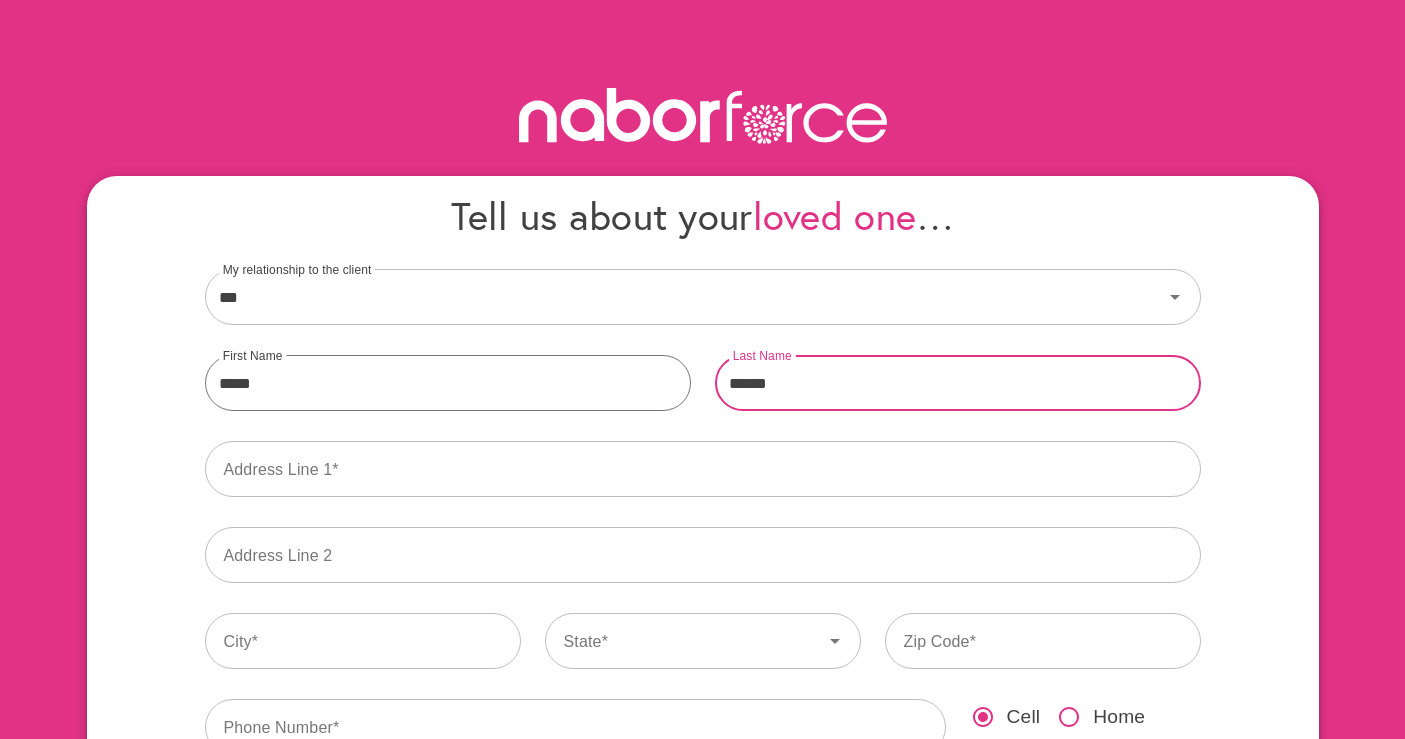 type on "******" 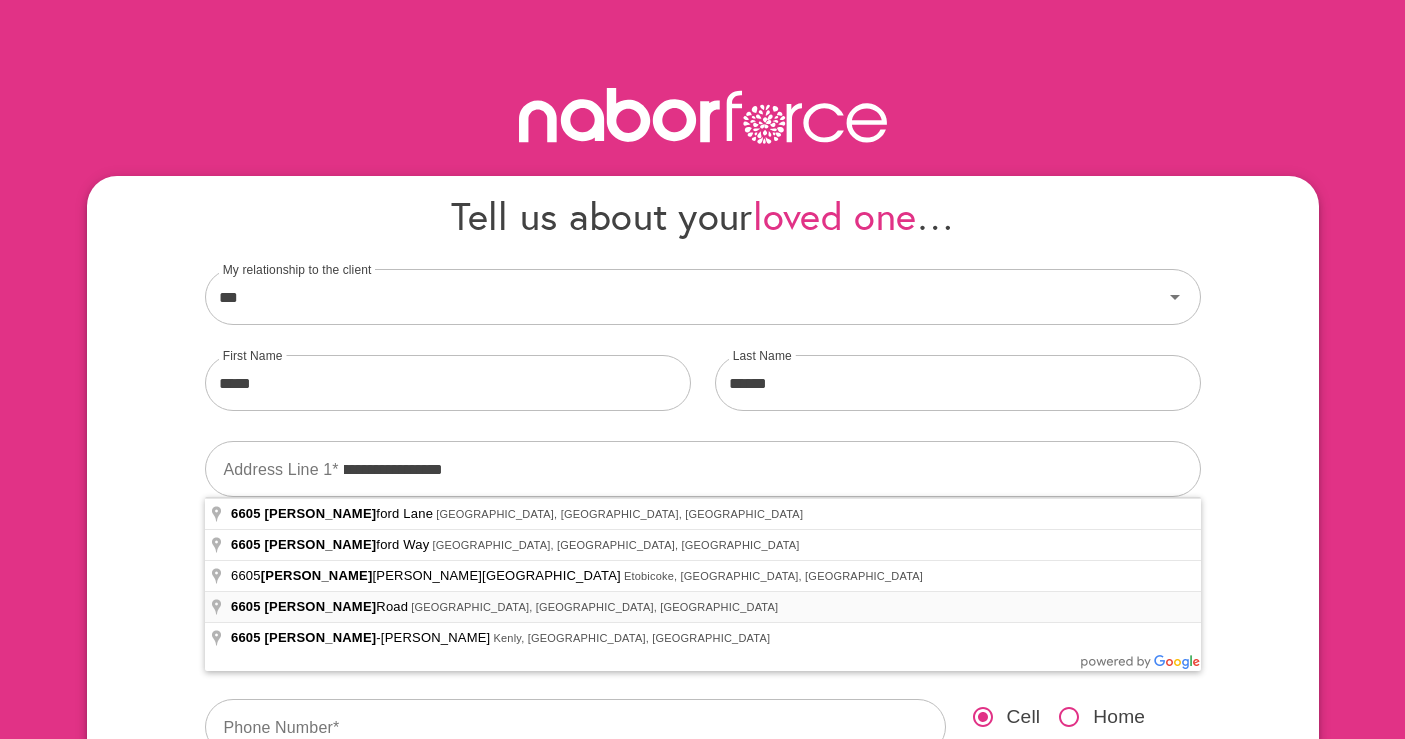type on "**********" 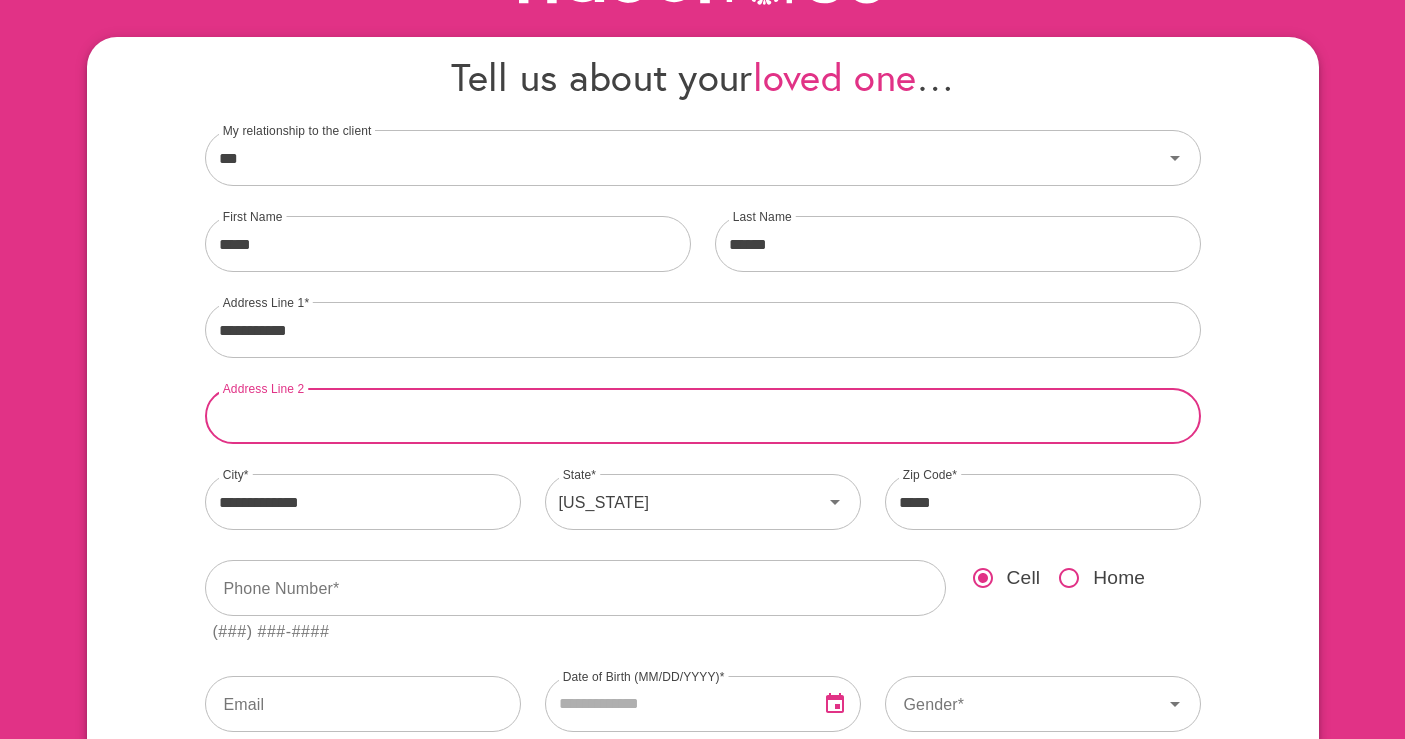 scroll, scrollTop: 142, scrollLeft: 0, axis: vertical 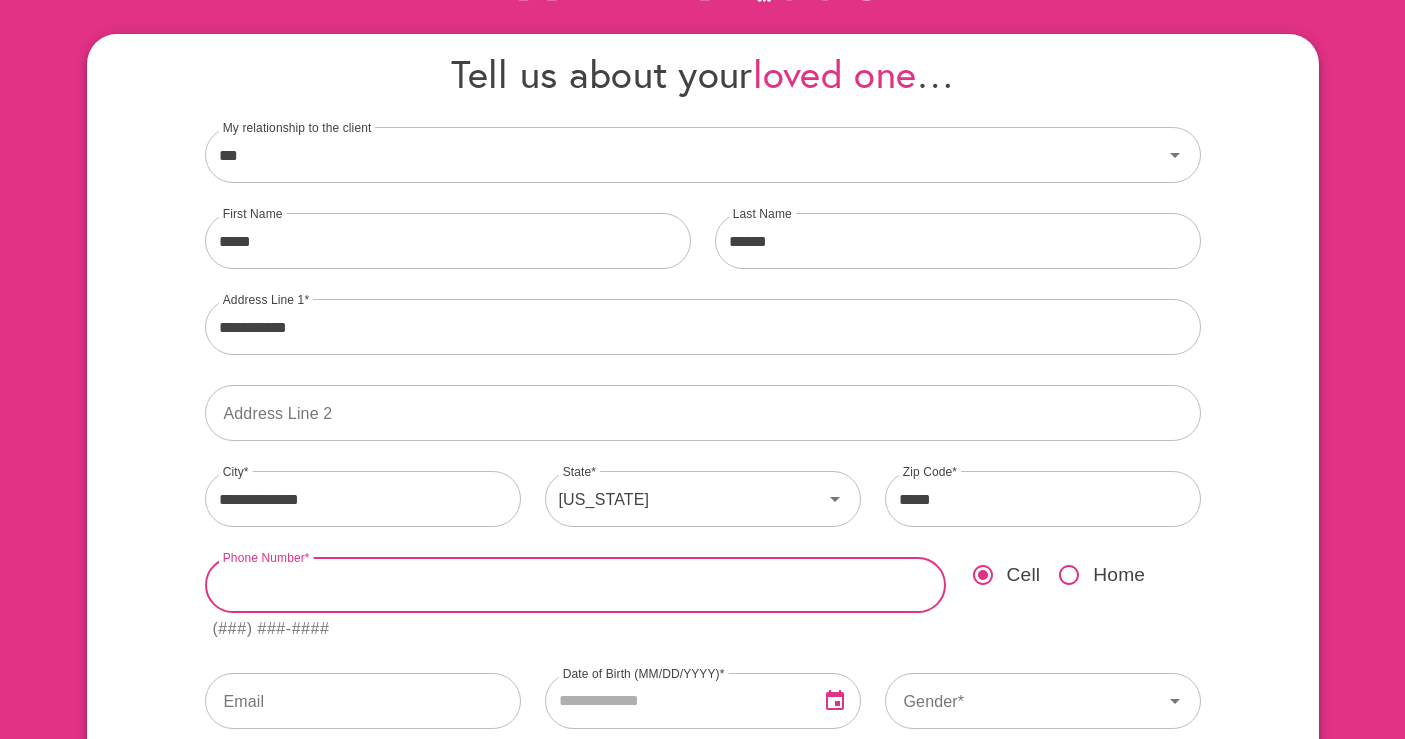 click at bounding box center (575, 585) 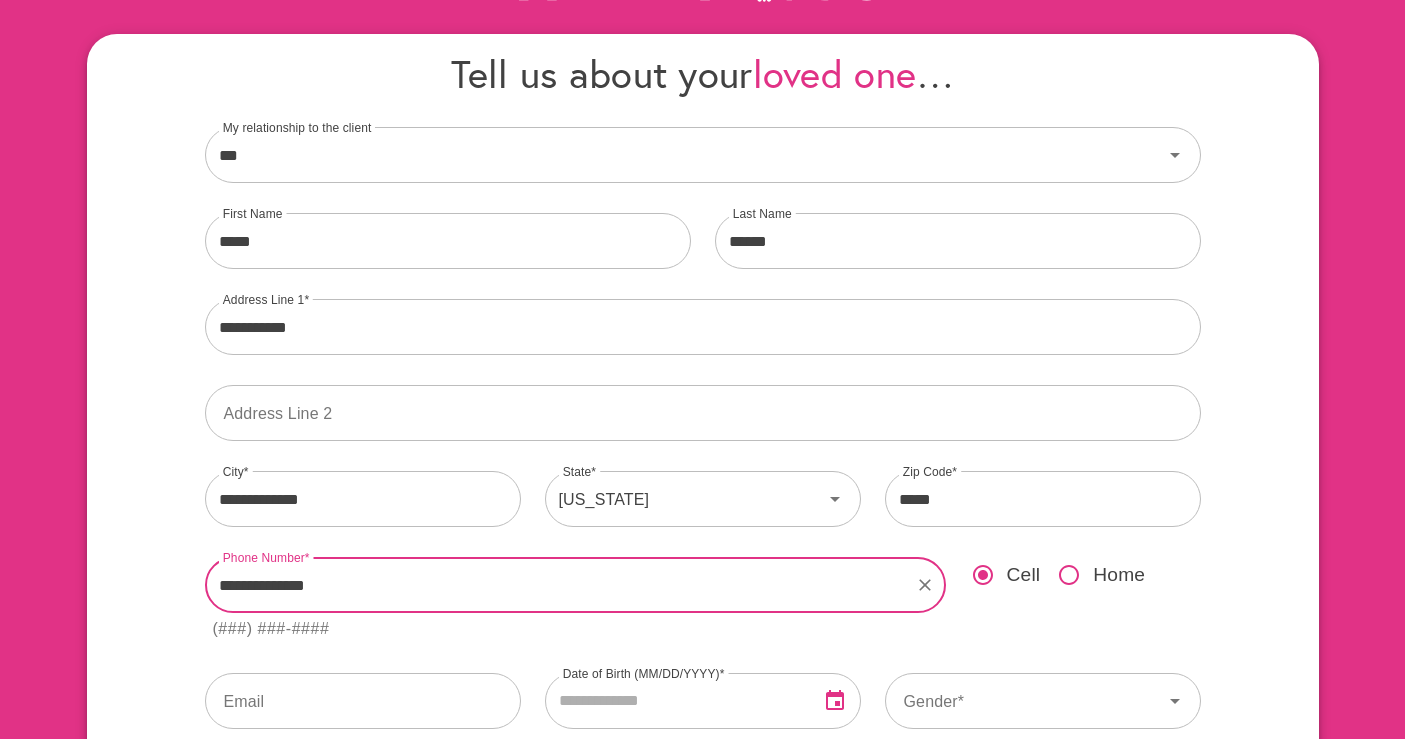 type on "**********" 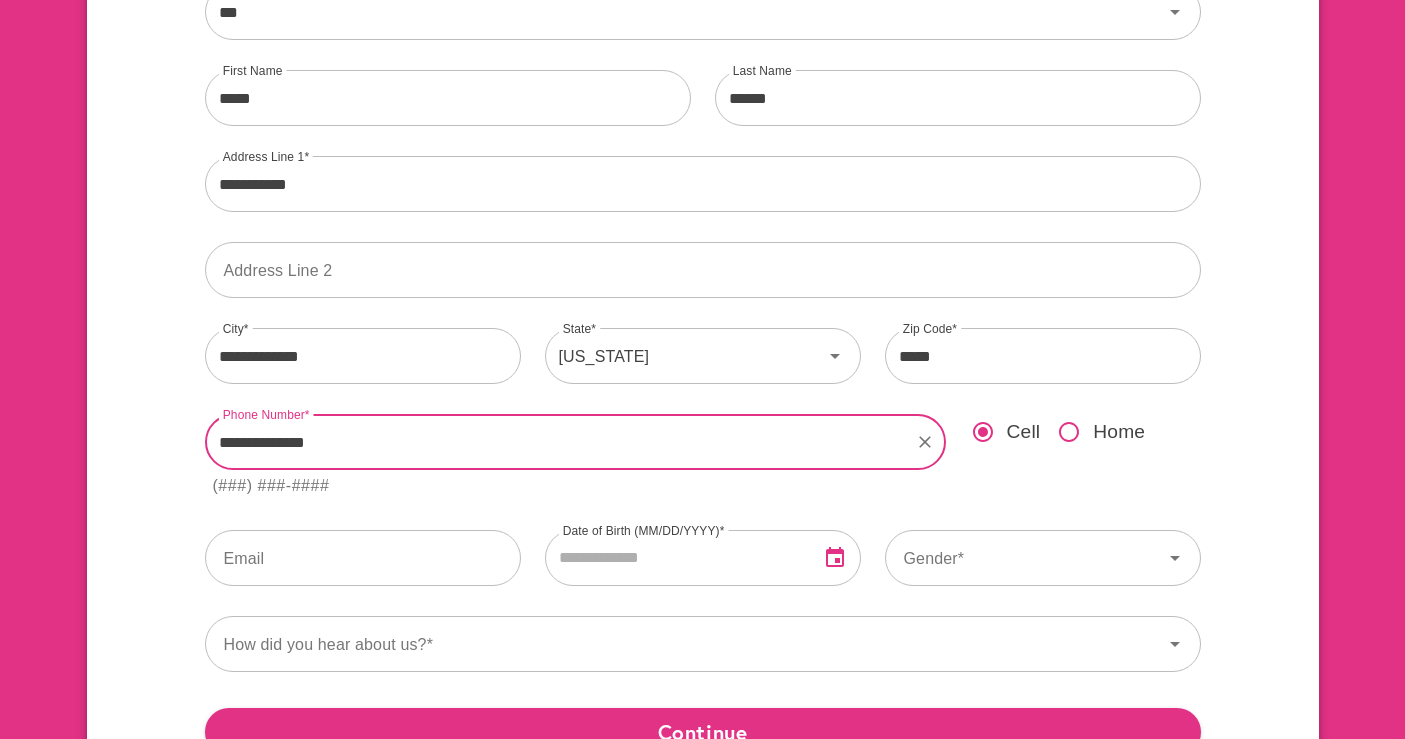 scroll, scrollTop: 314, scrollLeft: 0, axis: vertical 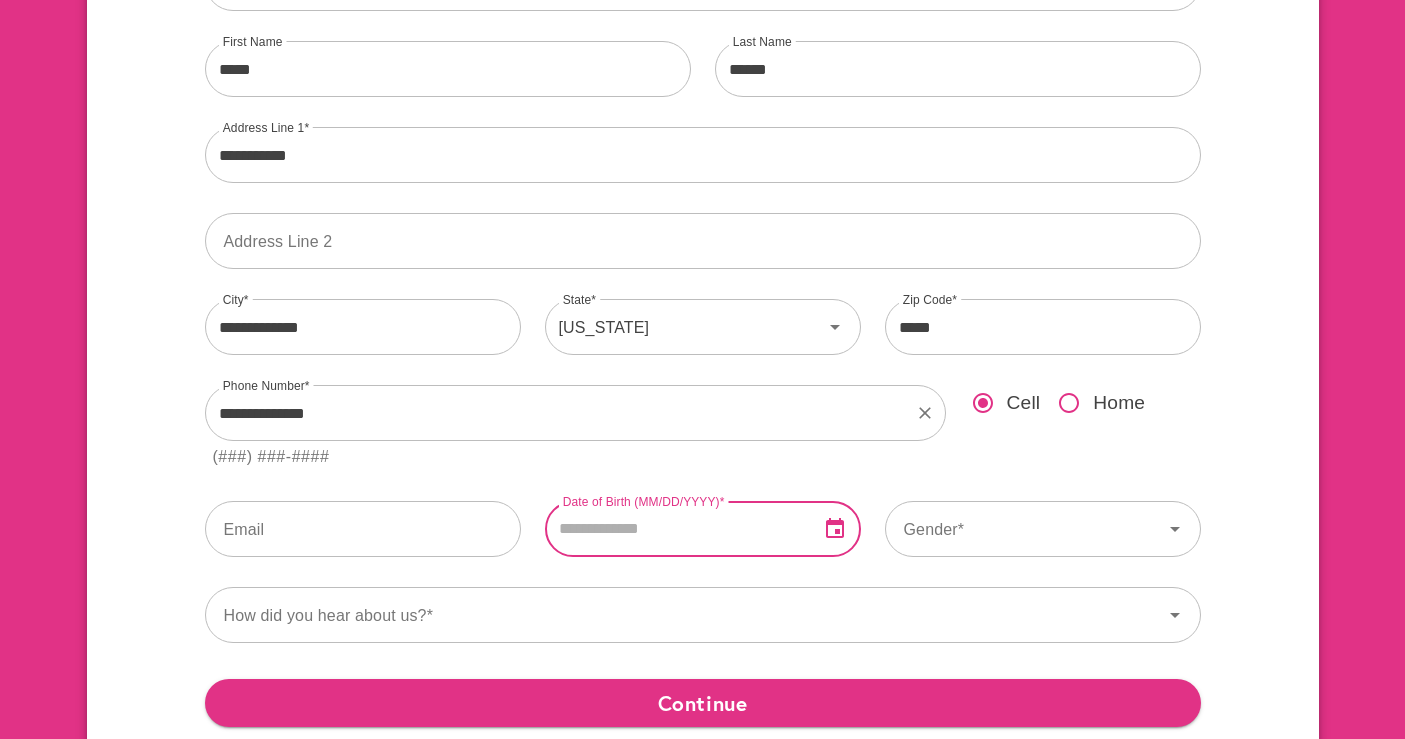 click at bounding box center [674, 529] 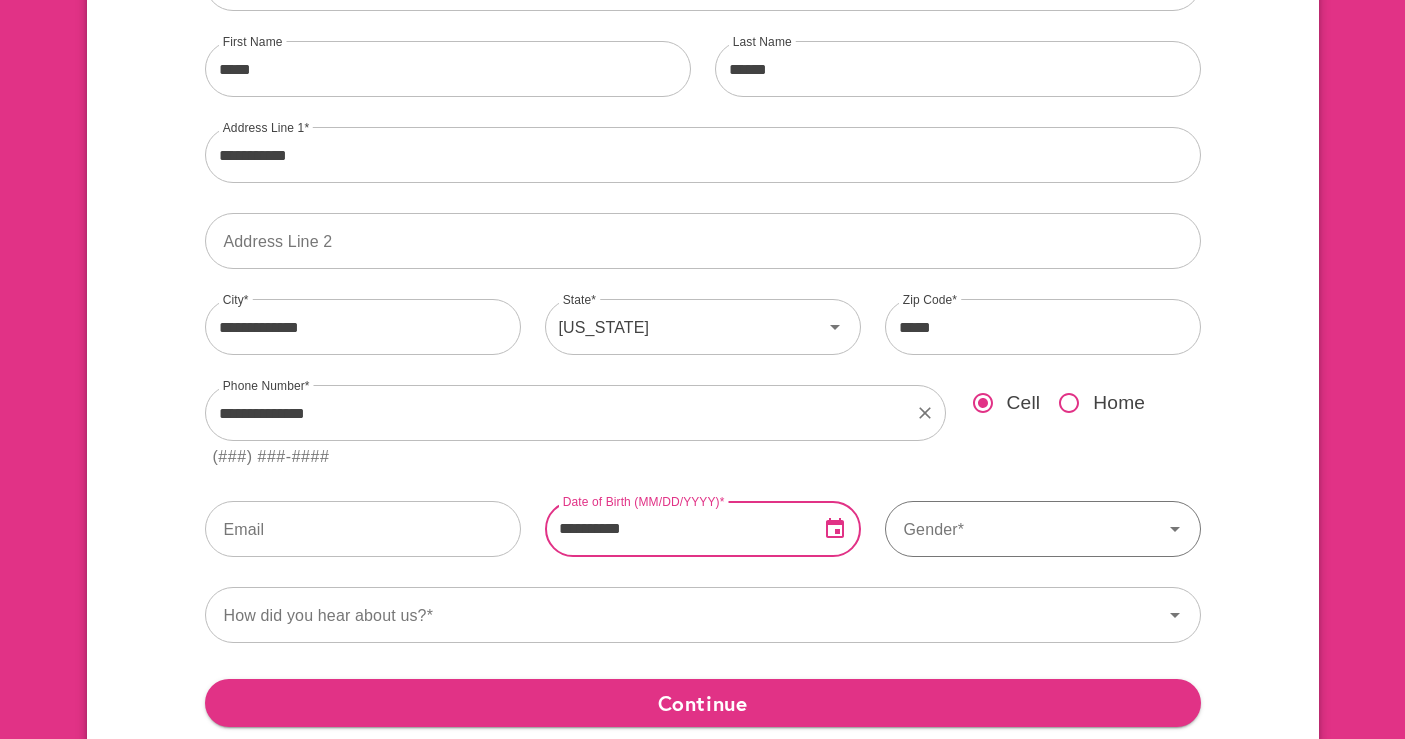 type on "**********" 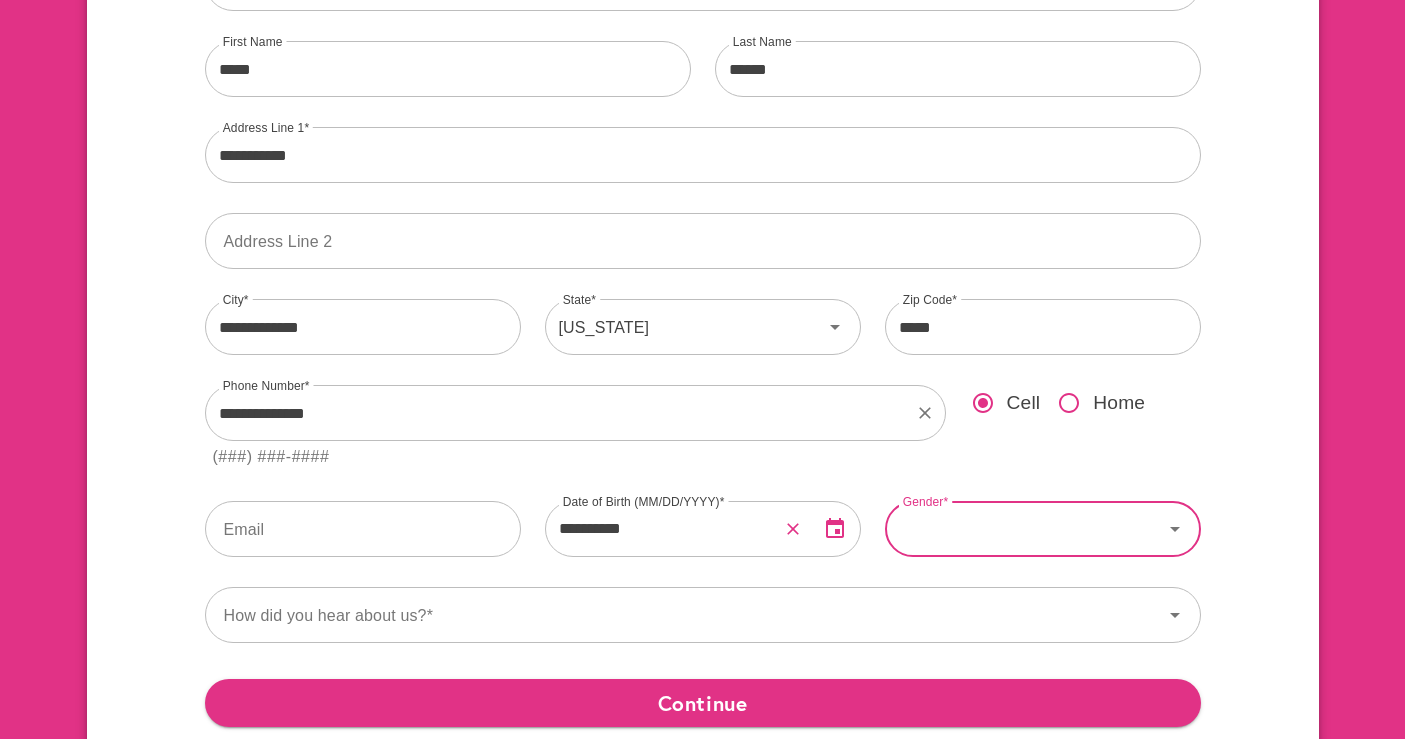 click on "Gender" at bounding box center (1024, 529) 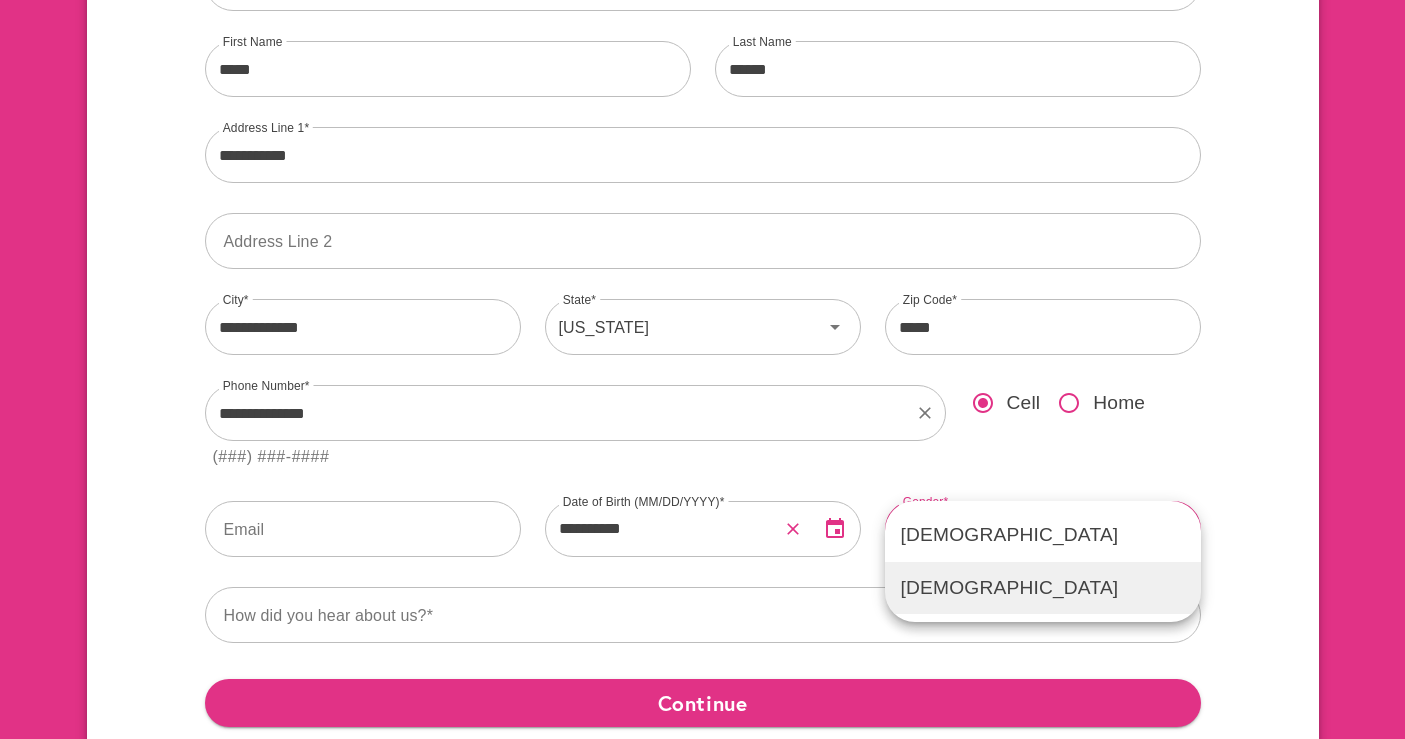 click on "[DEMOGRAPHIC_DATA]" at bounding box center (1043, 588) 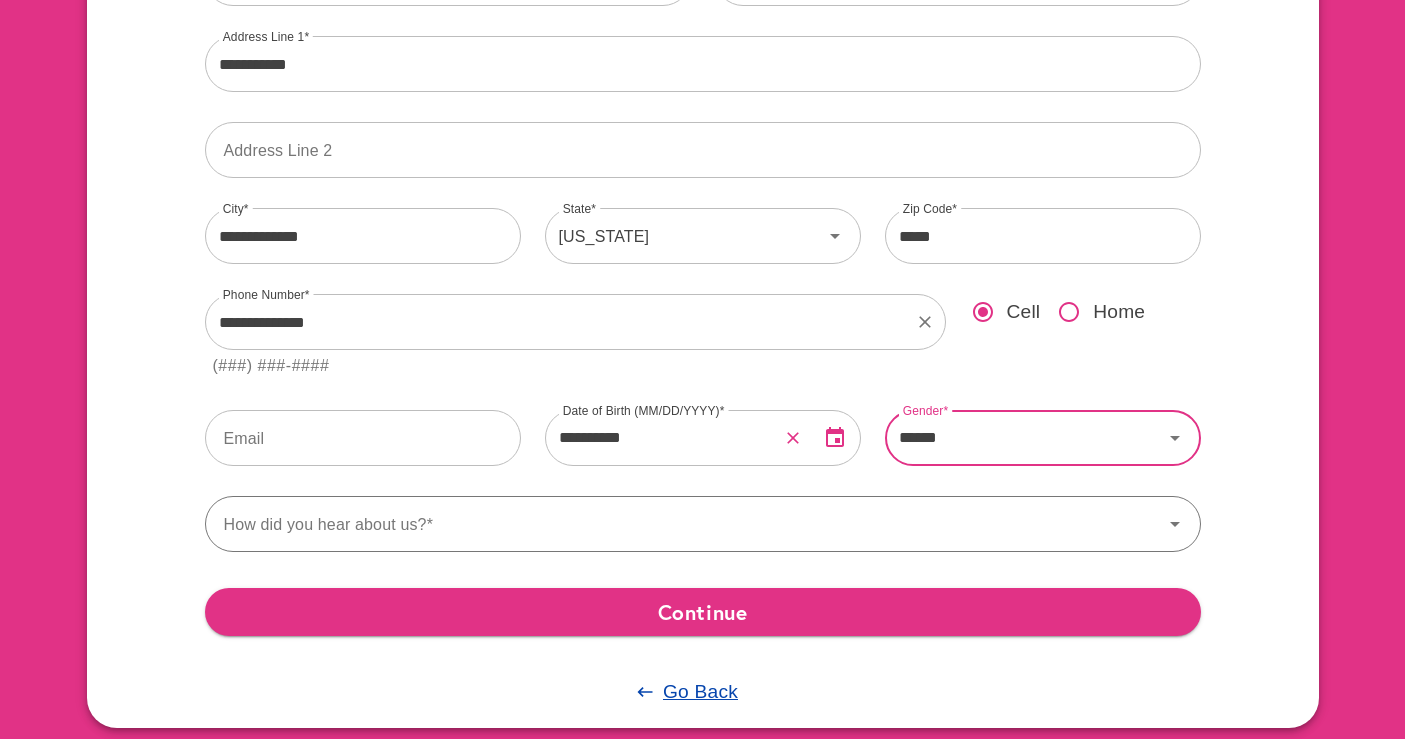 scroll, scrollTop: 433, scrollLeft: 0, axis: vertical 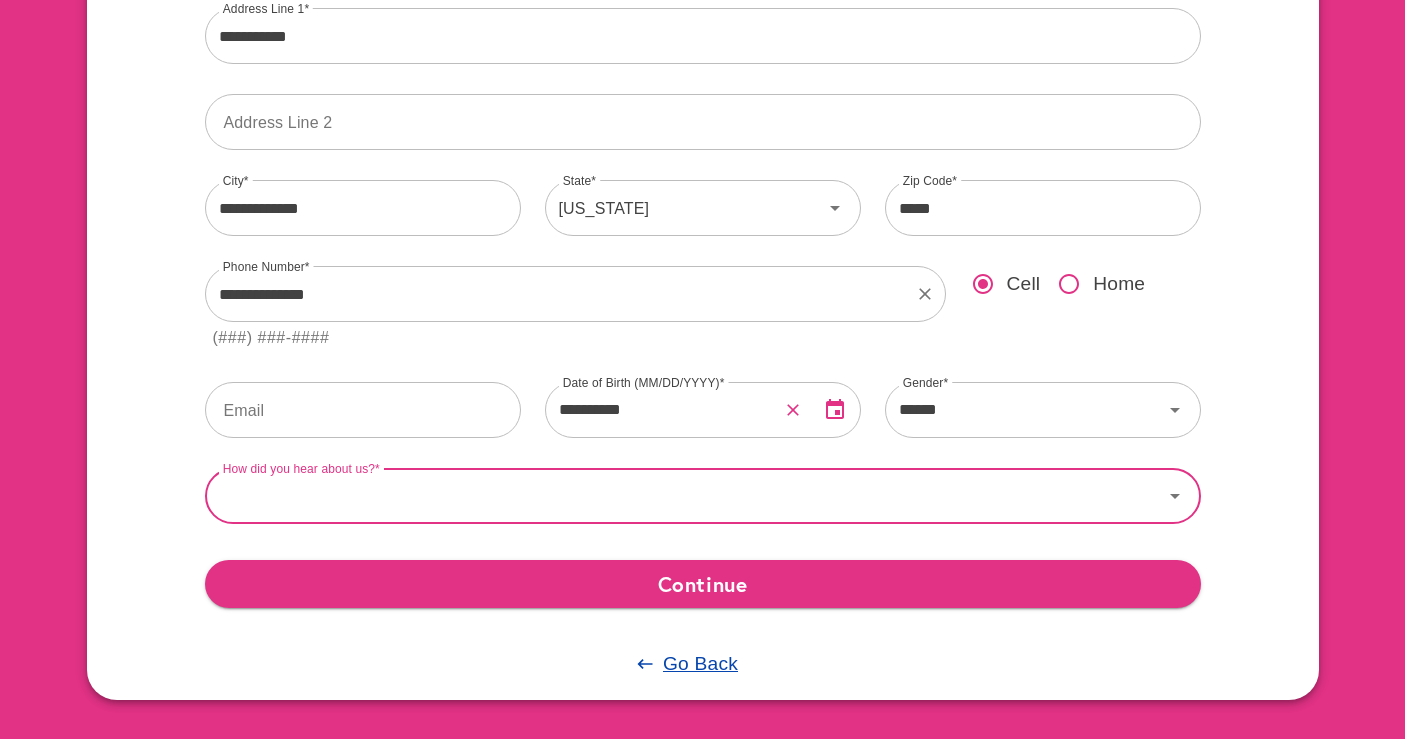 click on "How did you hear about us?" at bounding box center [684, 496] 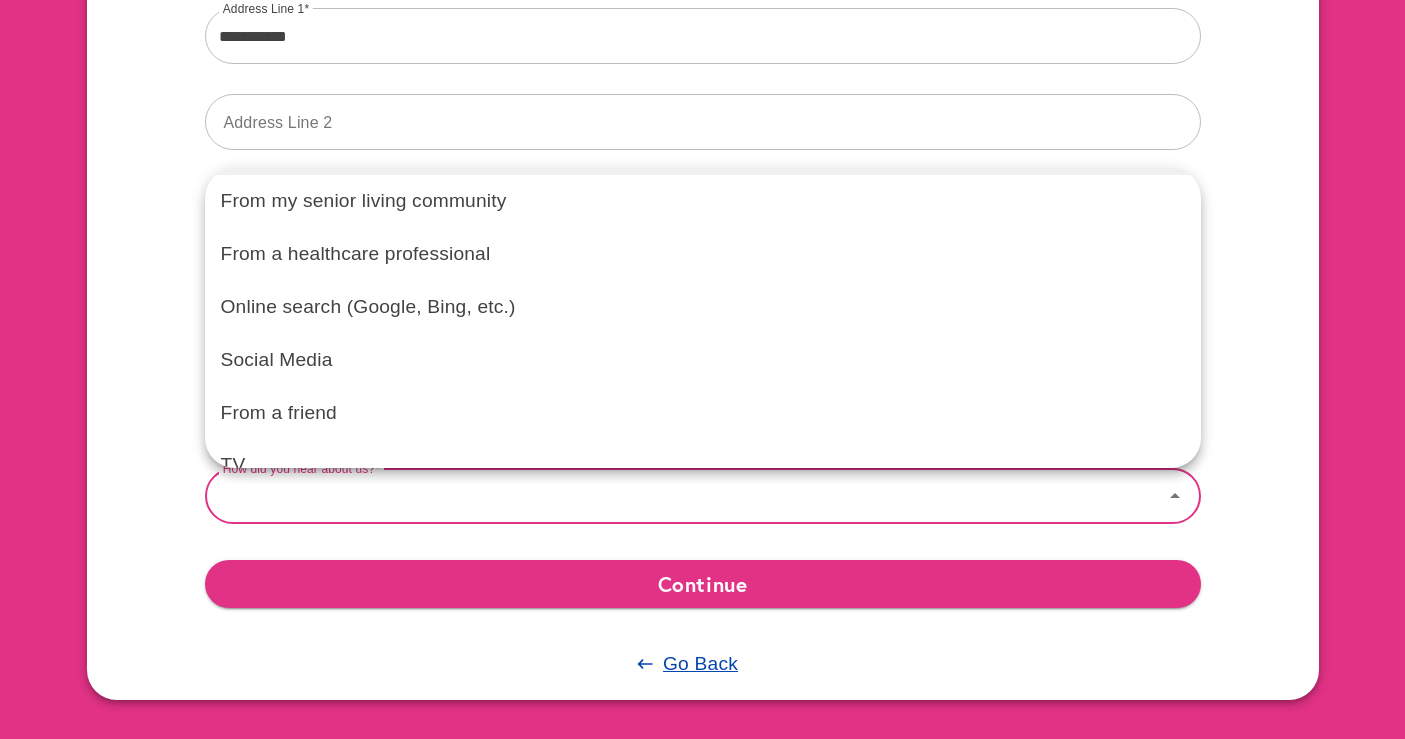 scroll, scrollTop: 119, scrollLeft: 0, axis: vertical 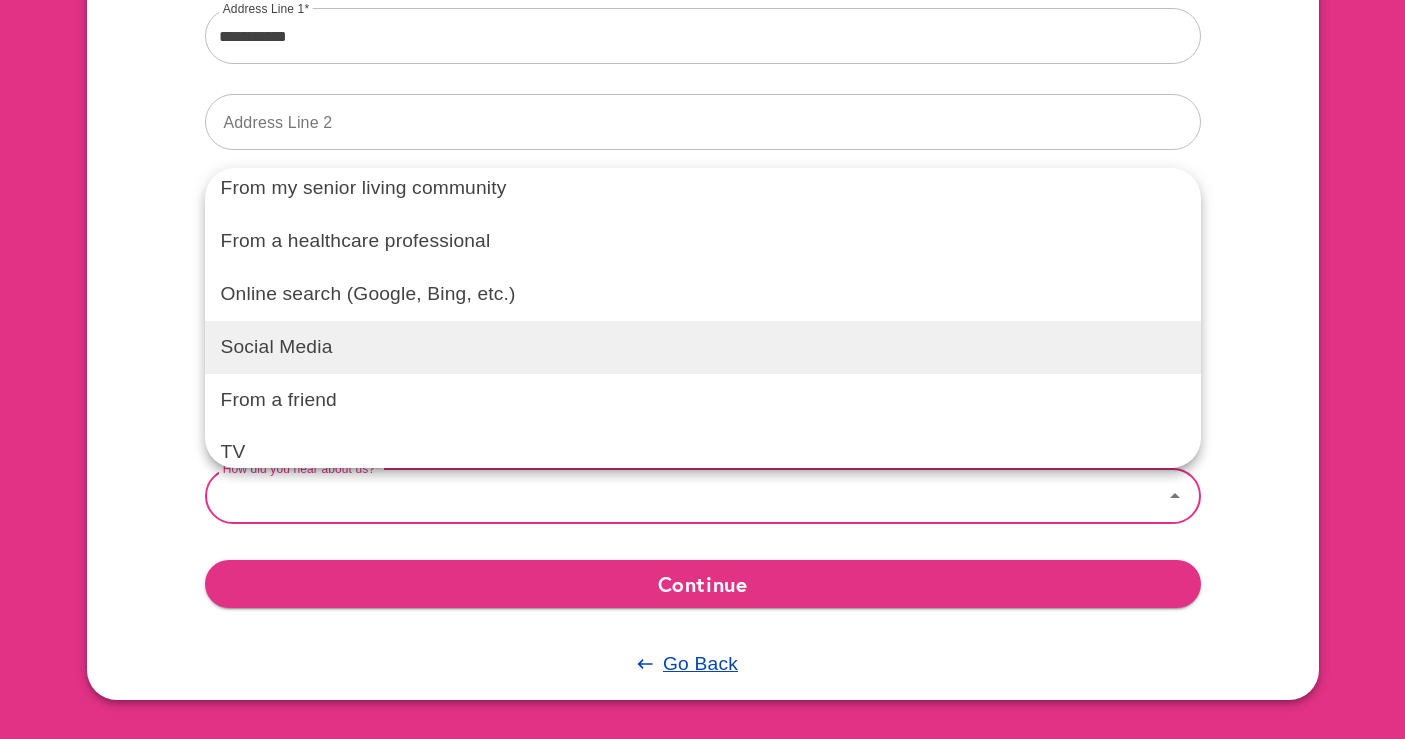 click on "Social Media" at bounding box center [703, 347] 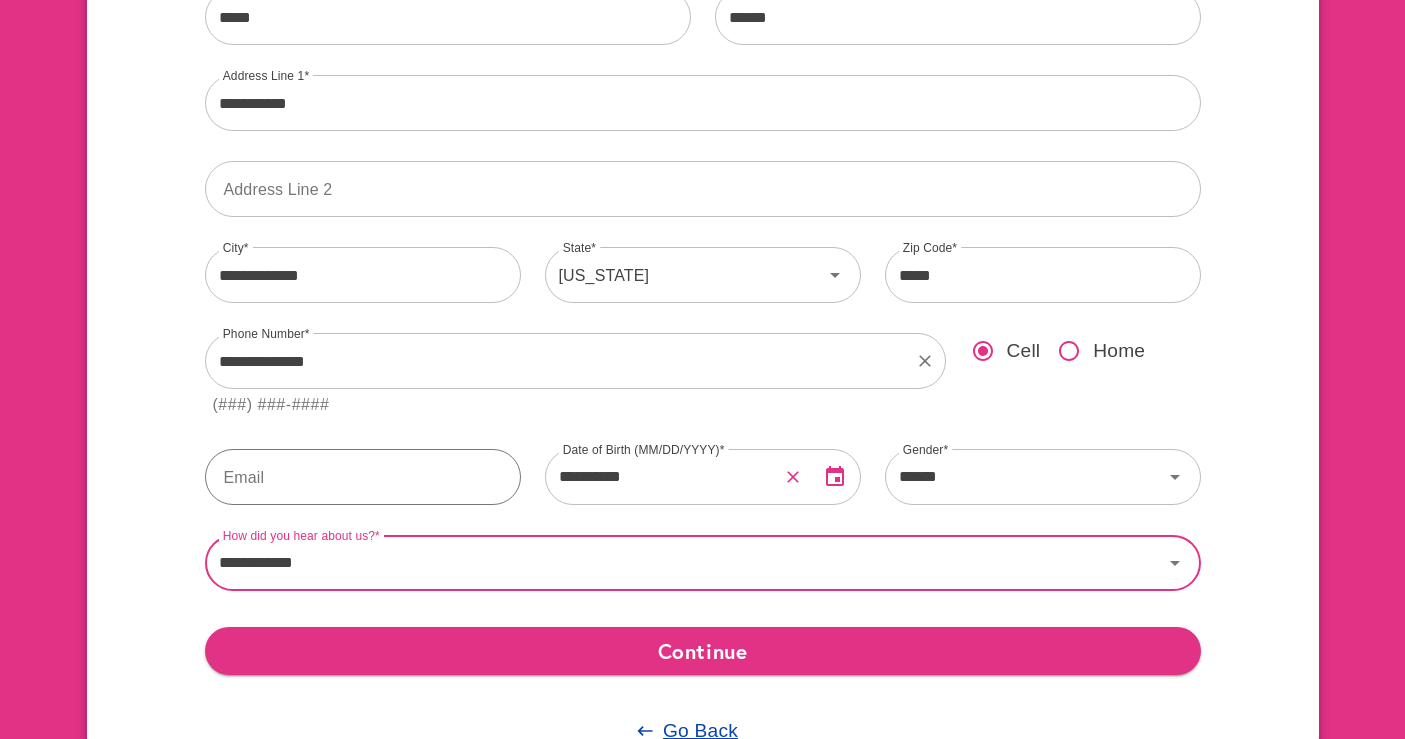 scroll, scrollTop: 433, scrollLeft: 0, axis: vertical 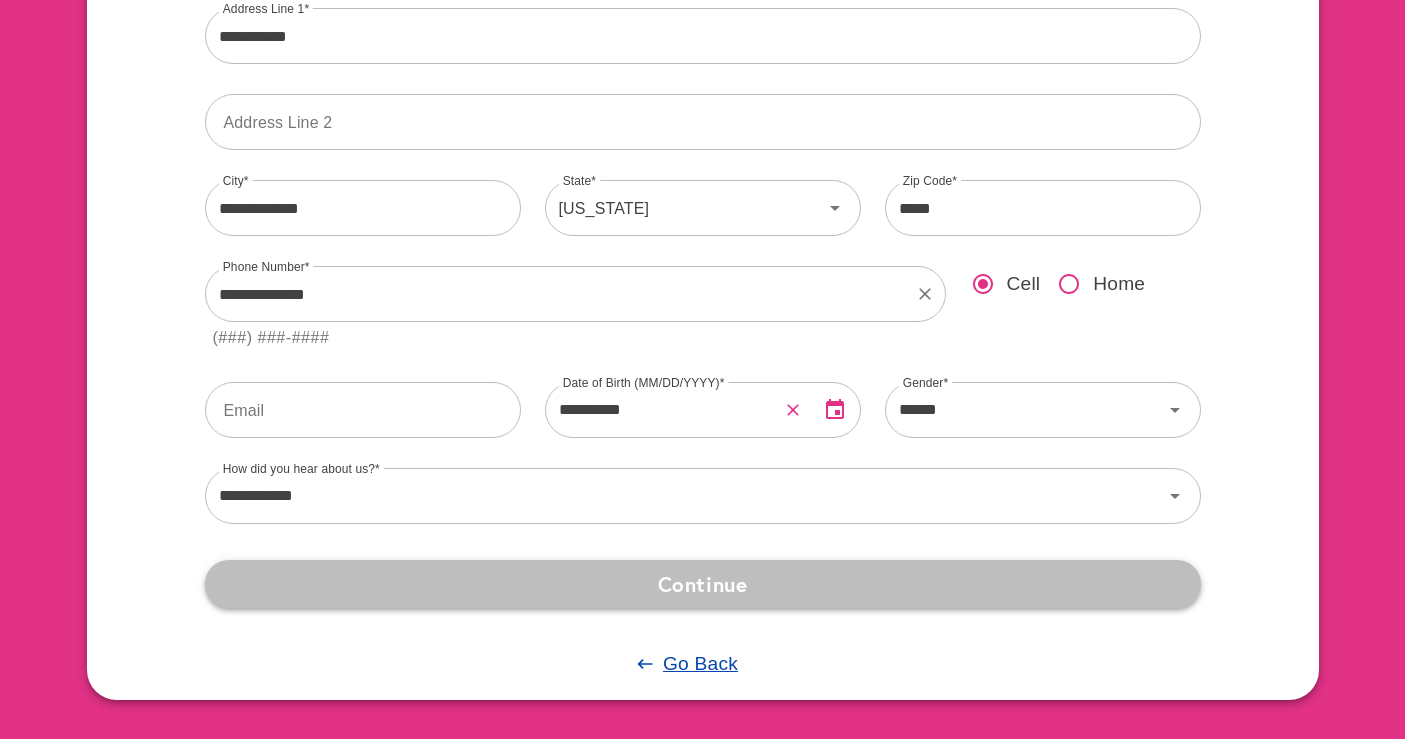 click on "Continue" at bounding box center [703, 584] 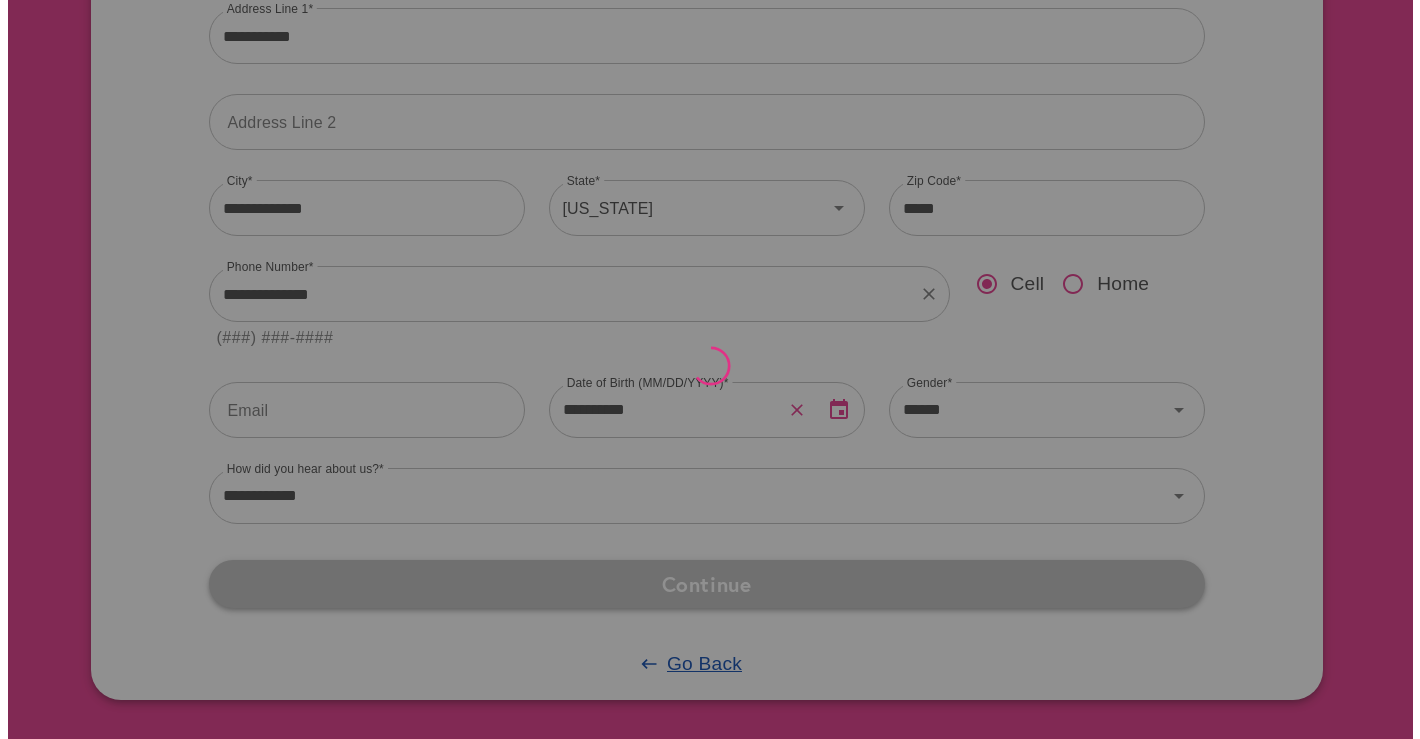 scroll, scrollTop: 0, scrollLeft: 0, axis: both 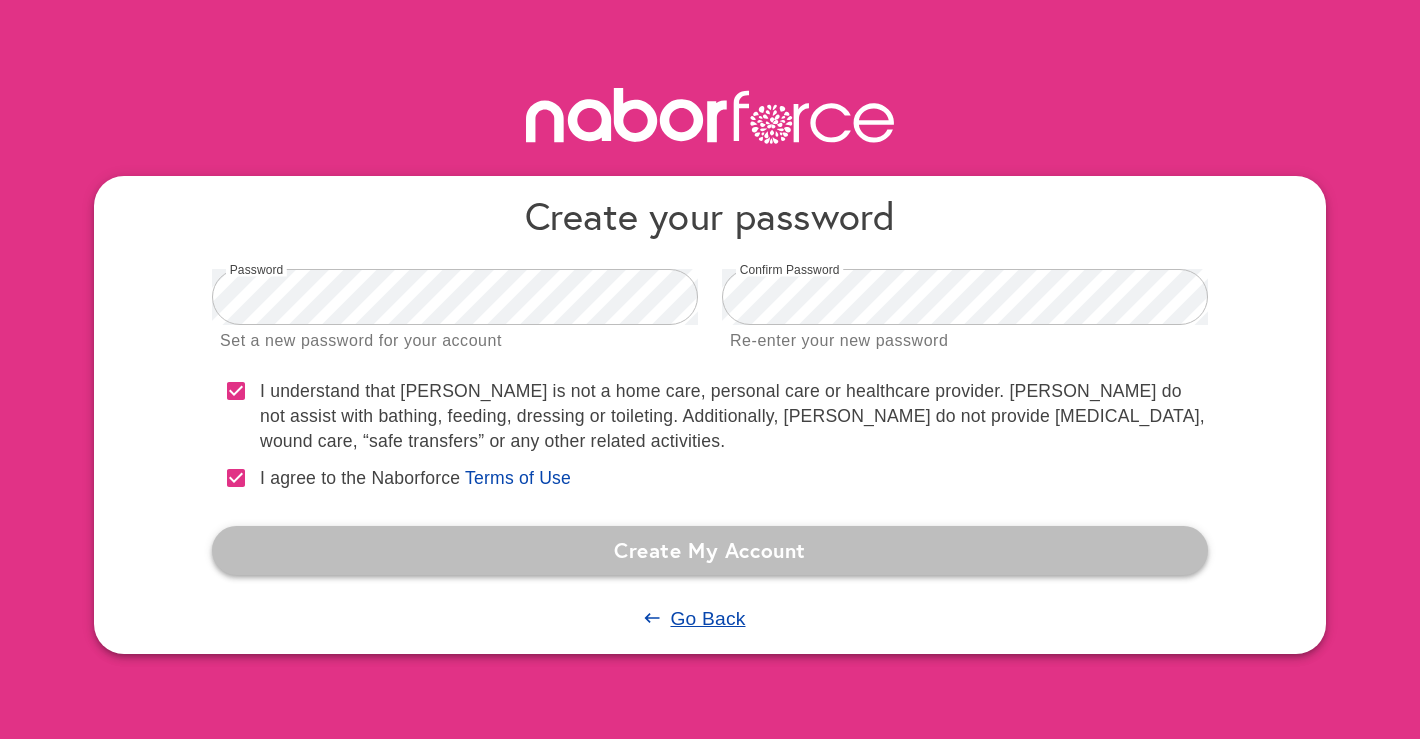 click on "Create My Account" at bounding box center [710, 550] 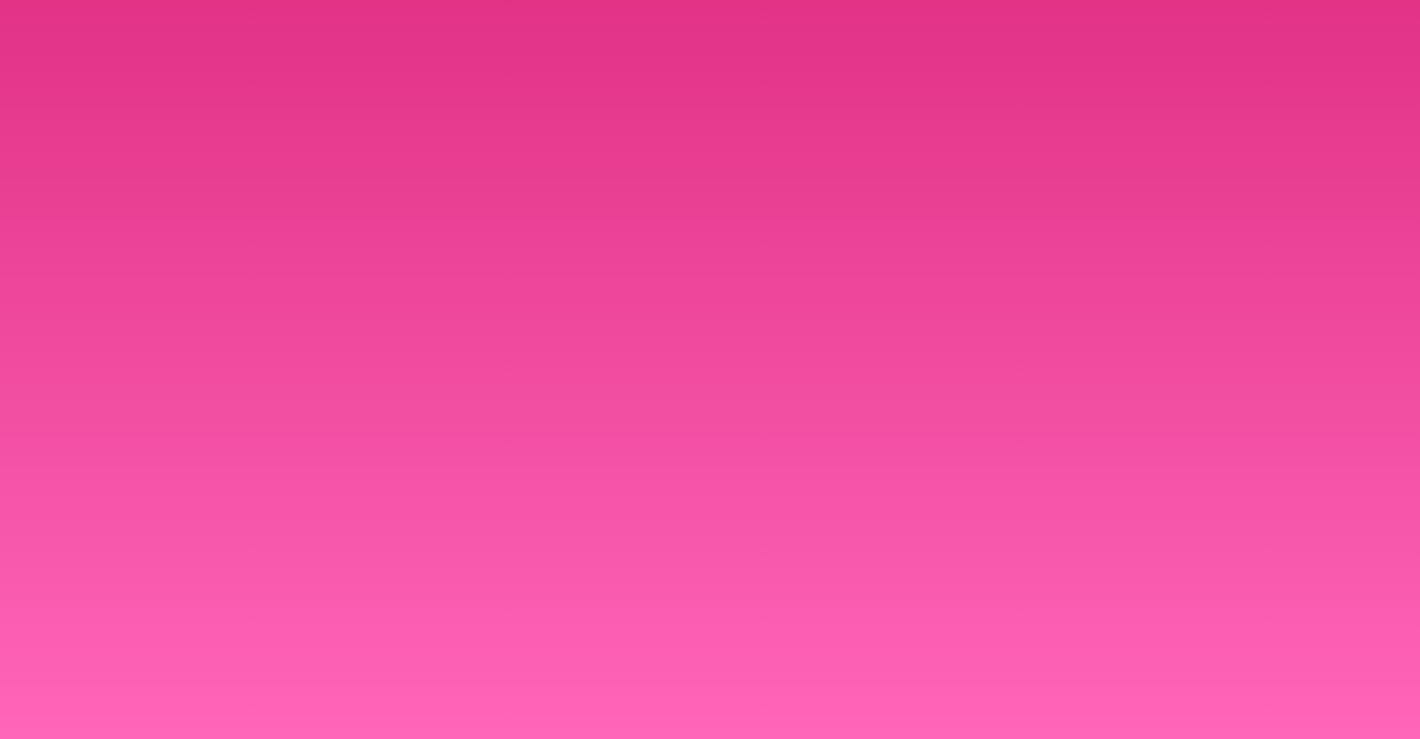 scroll, scrollTop: 0, scrollLeft: 0, axis: both 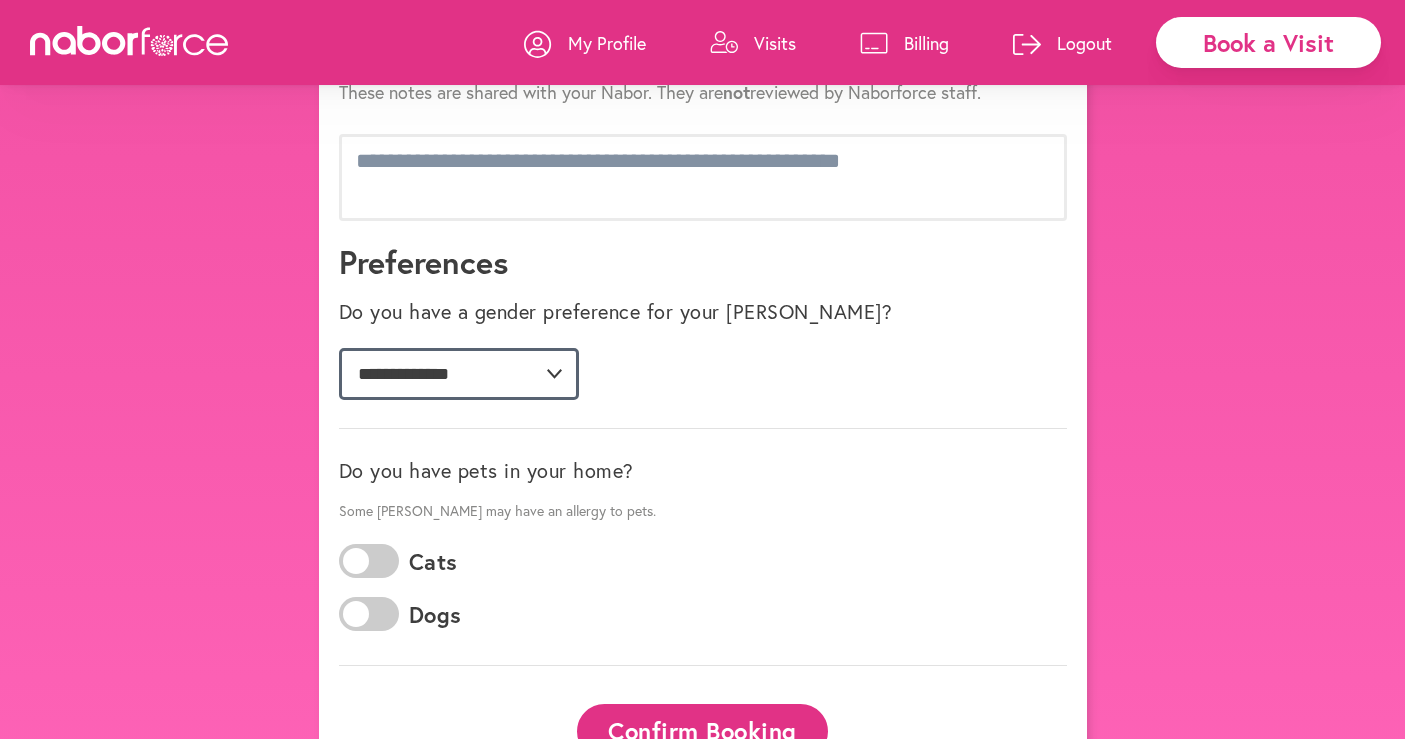 click on "**********" at bounding box center [459, 374] 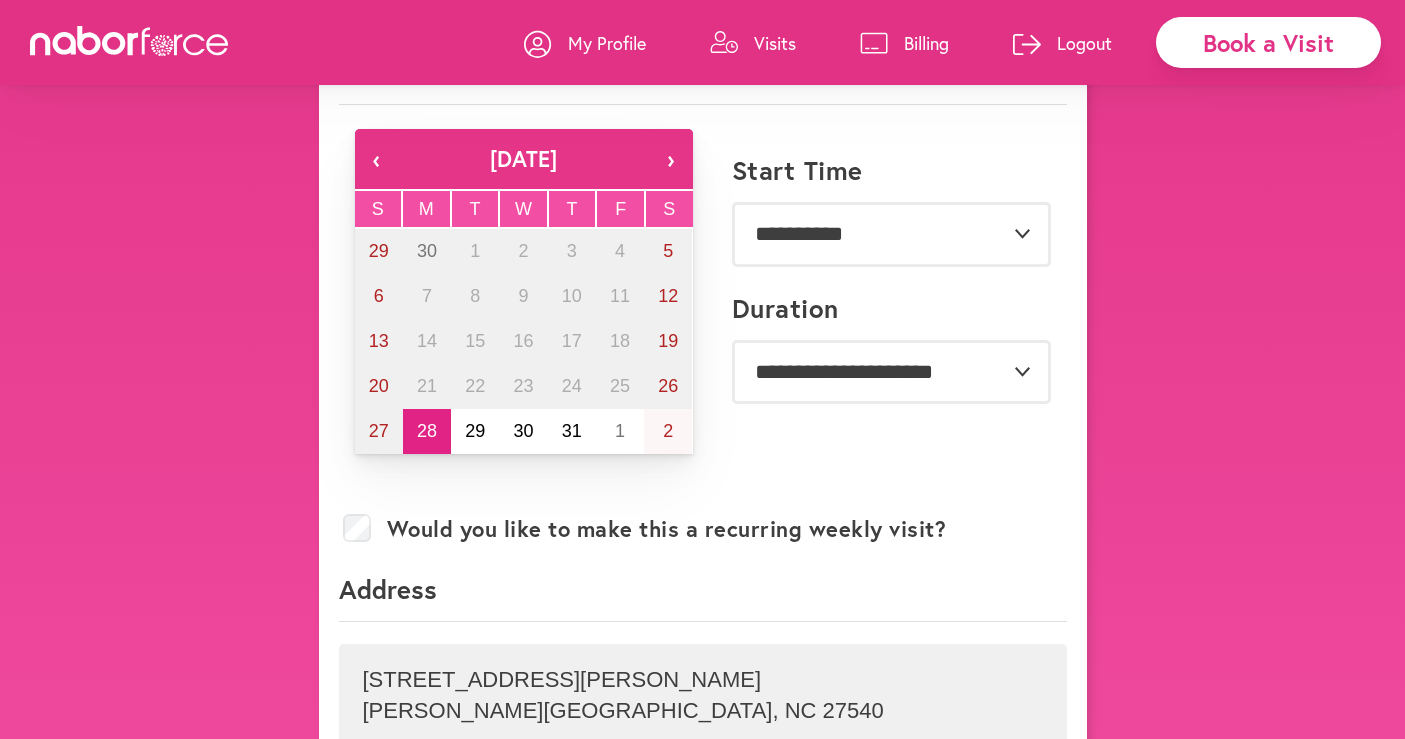 scroll, scrollTop: 232, scrollLeft: 0, axis: vertical 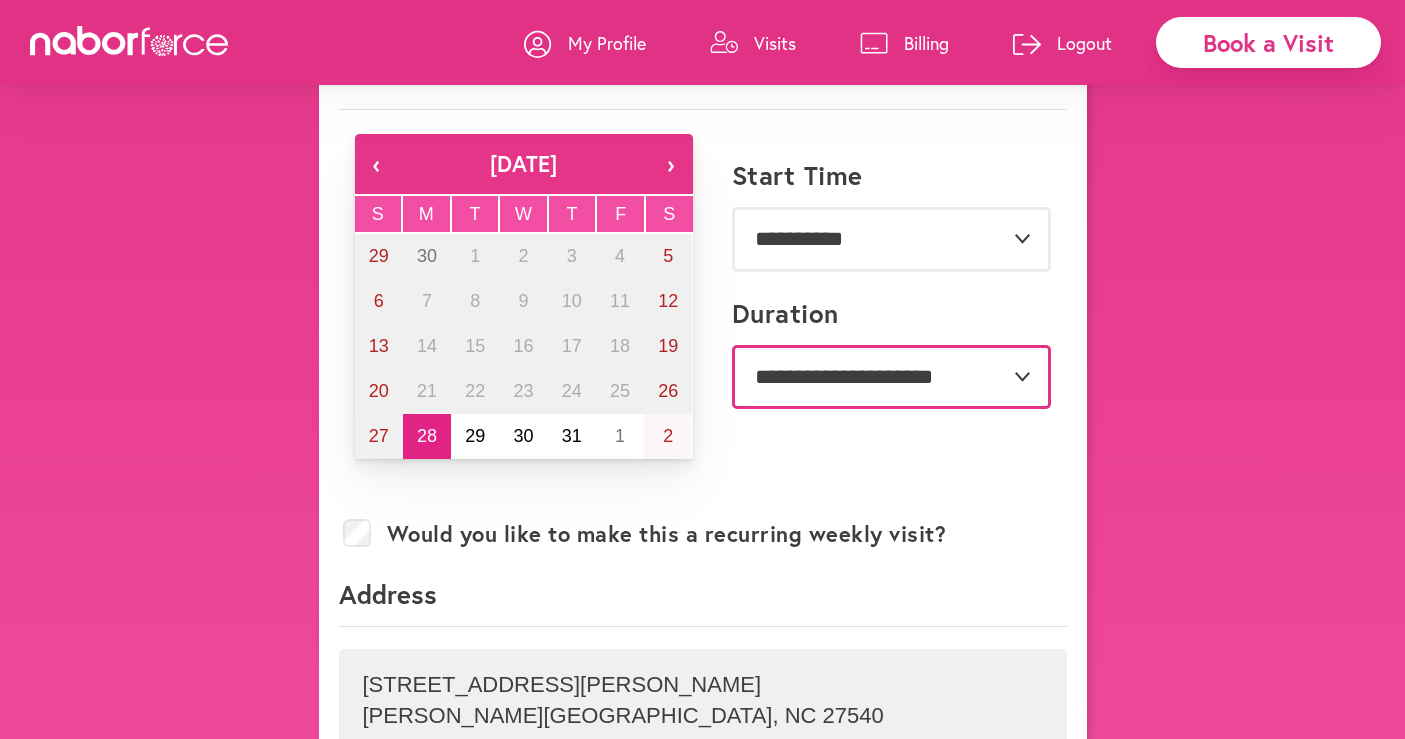 click on "**********" at bounding box center (891, 377) 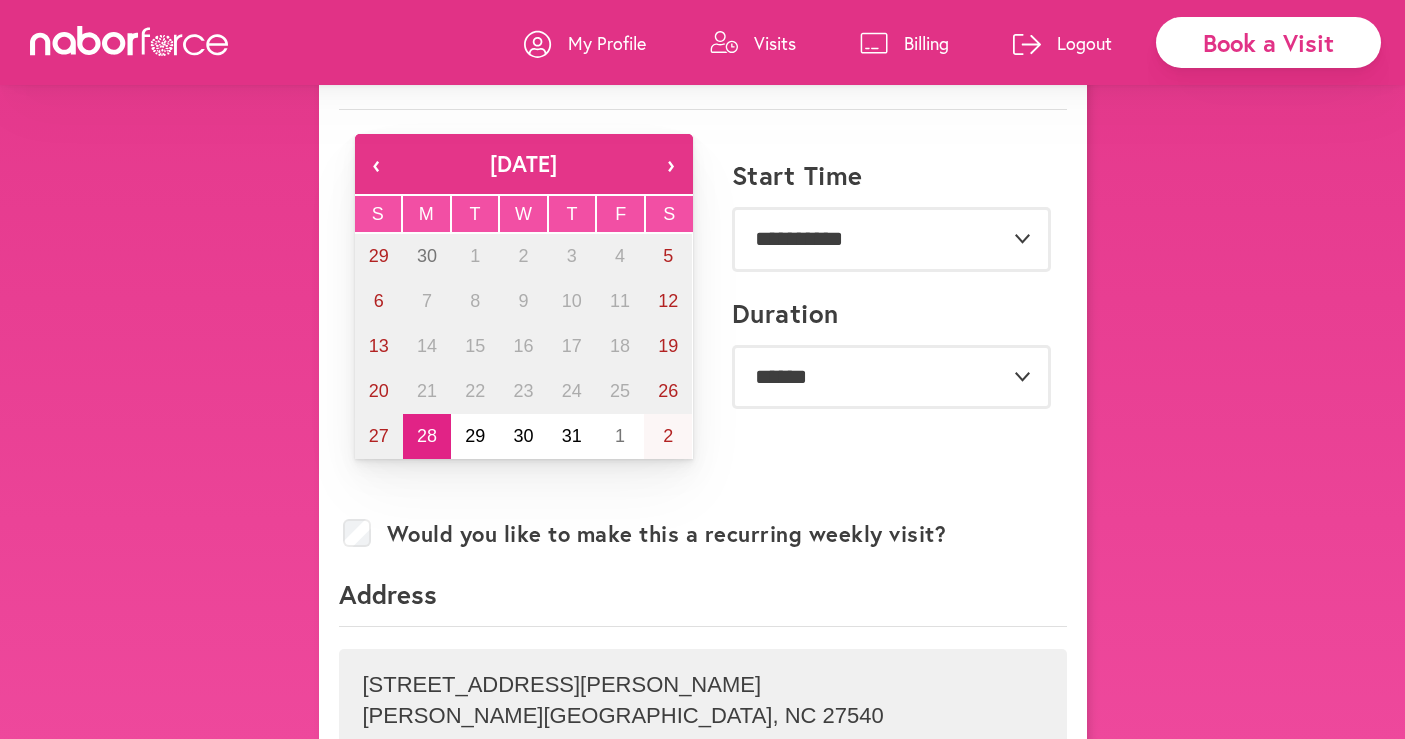 click on "My Profile" at bounding box center [607, 43] 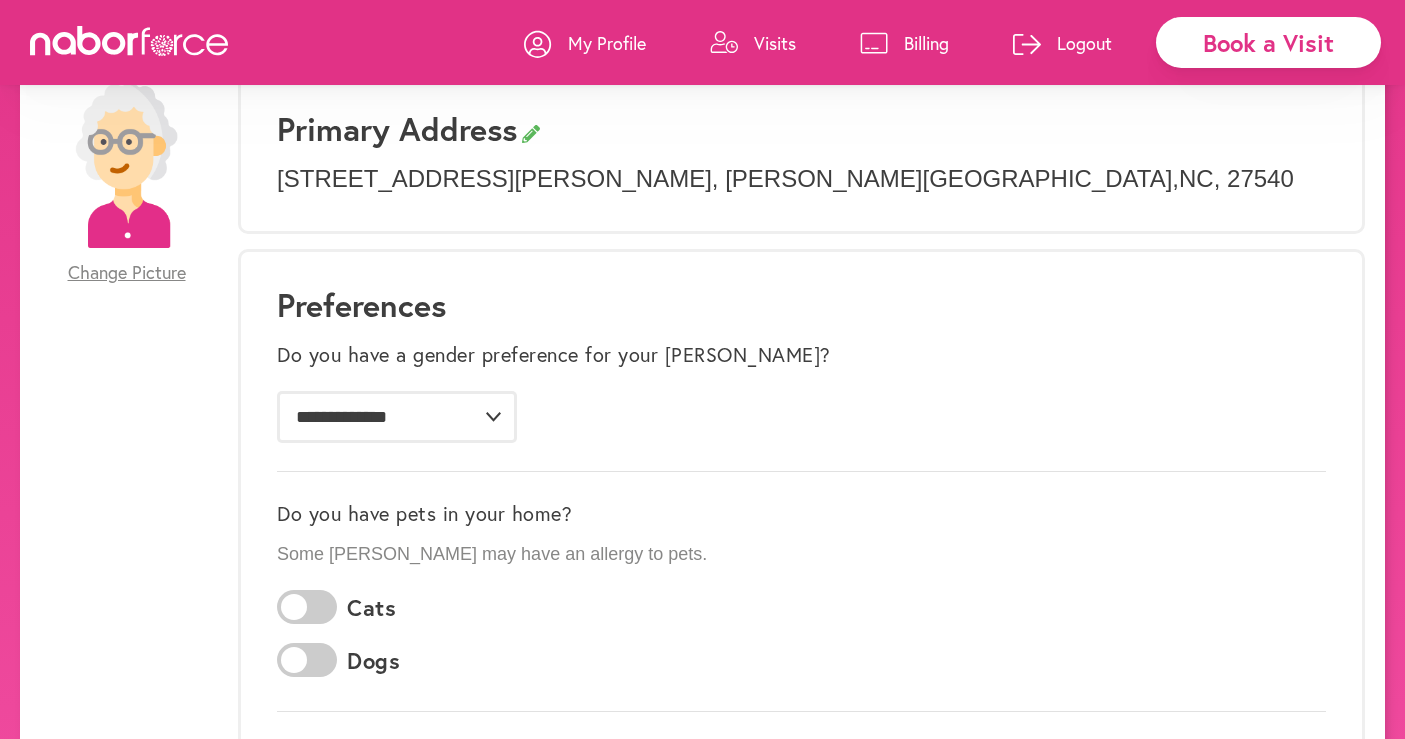 scroll, scrollTop: 147, scrollLeft: 0, axis: vertical 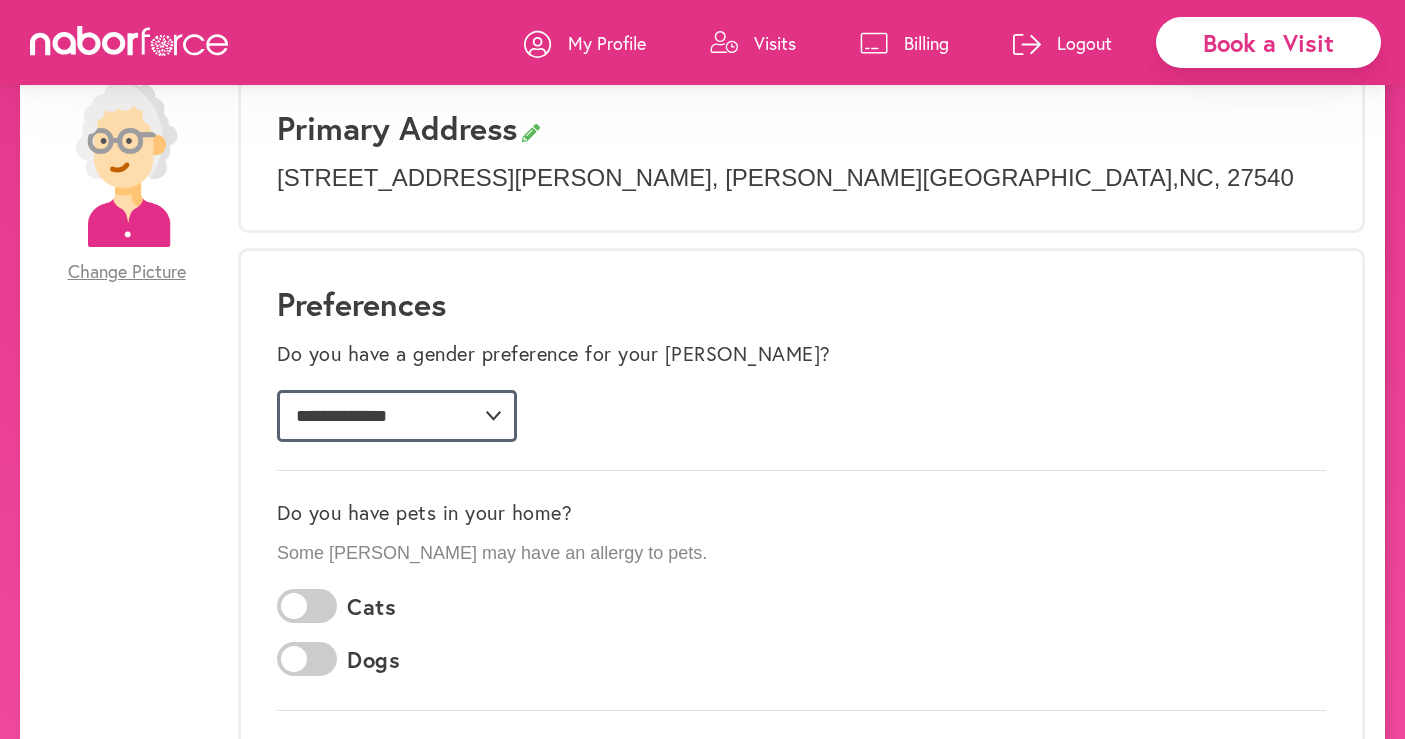 click on "**********" at bounding box center (397, 416) 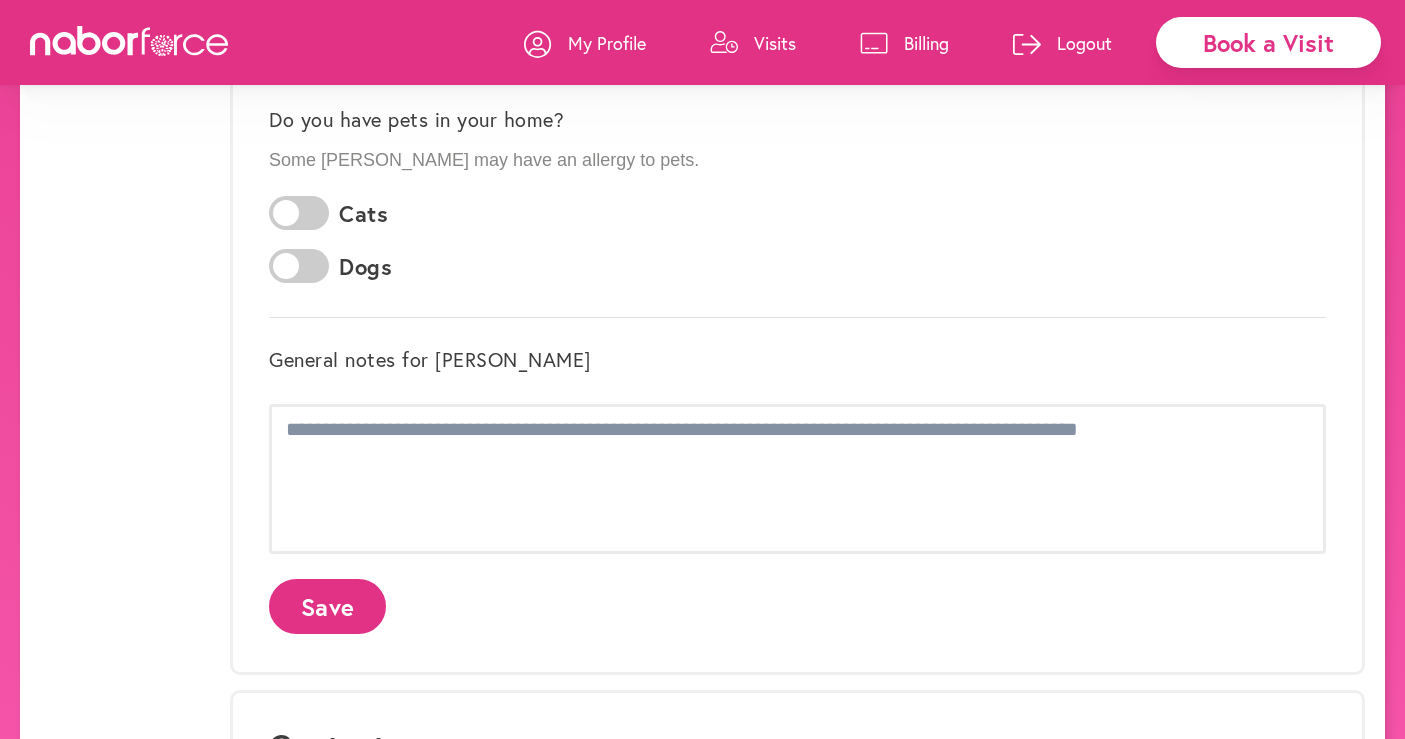 scroll, scrollTop: 610, scrollLeft: 0, axis: vertical 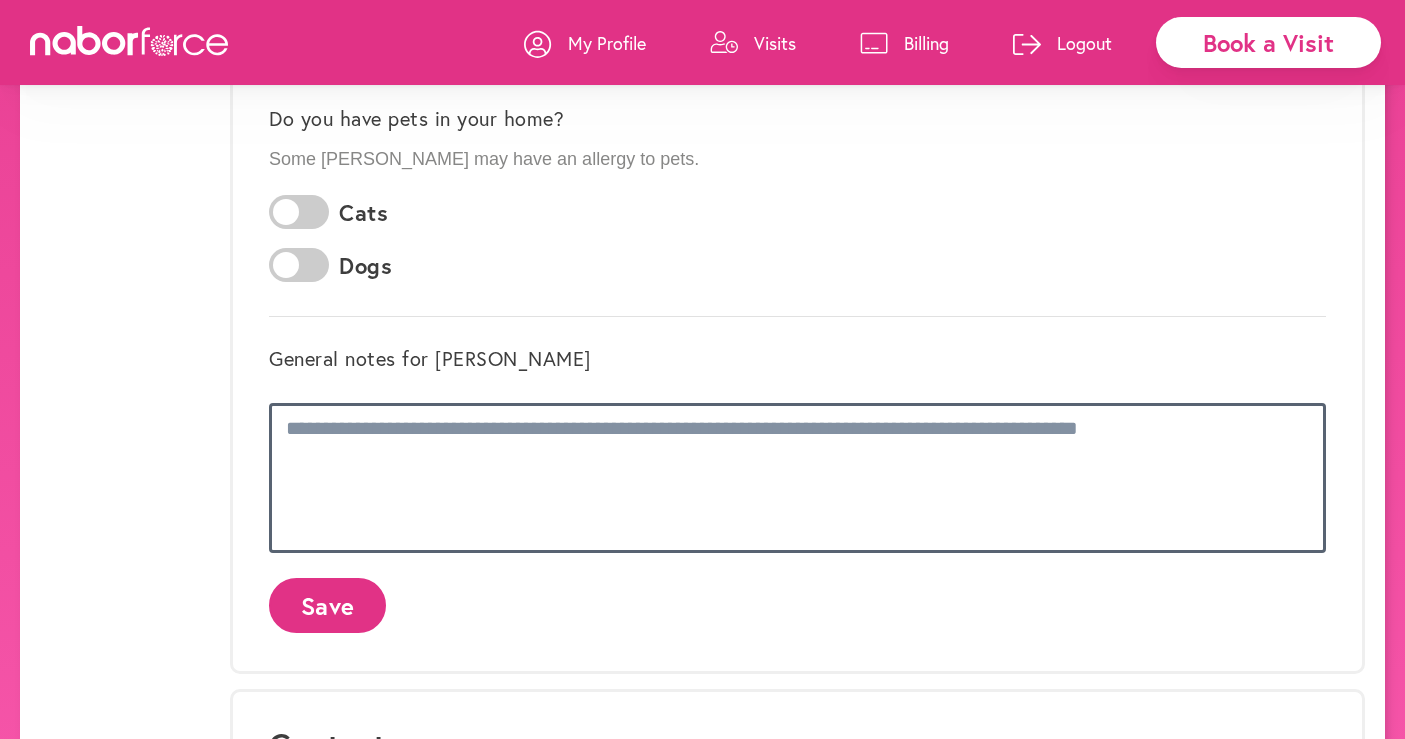 click at bounding box center [797, 478] 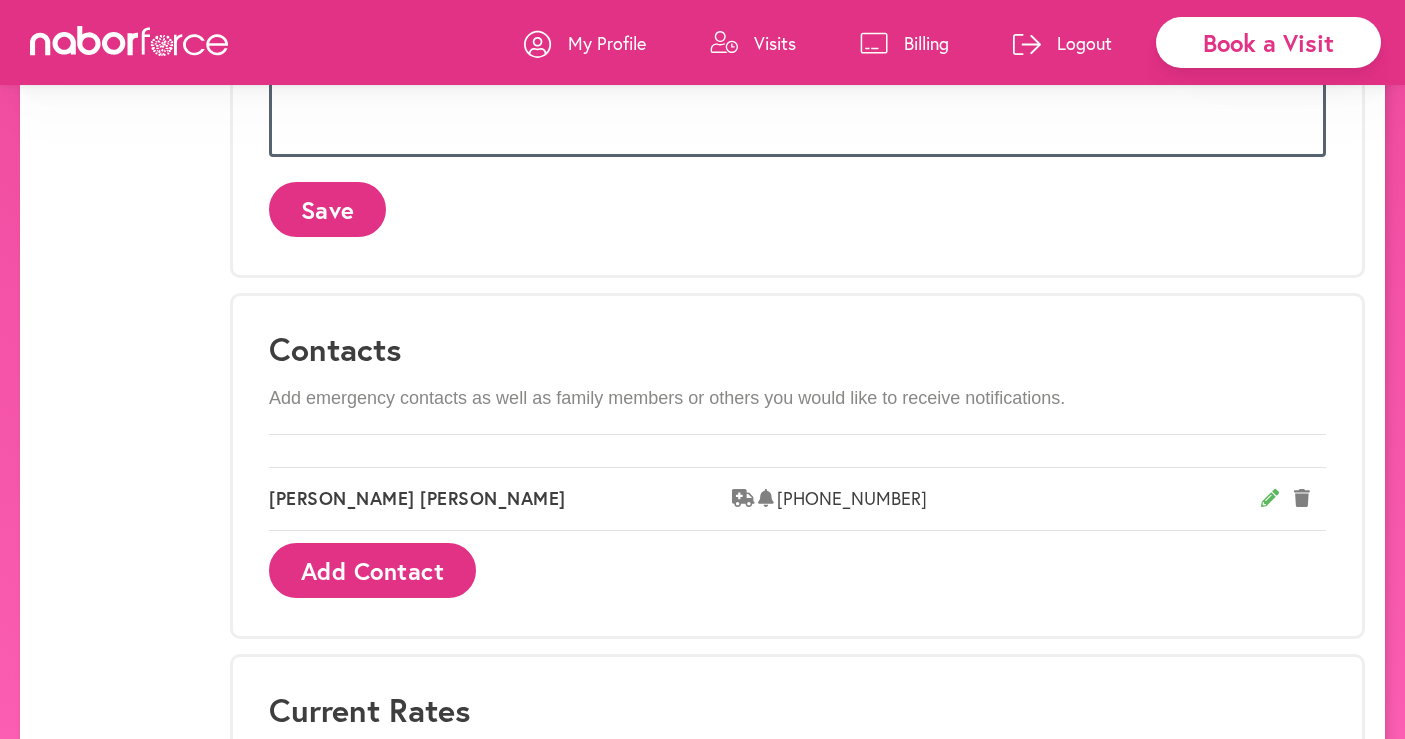 scroll, scrollTop: 1013, scrollLeft: 0, axis: vertical 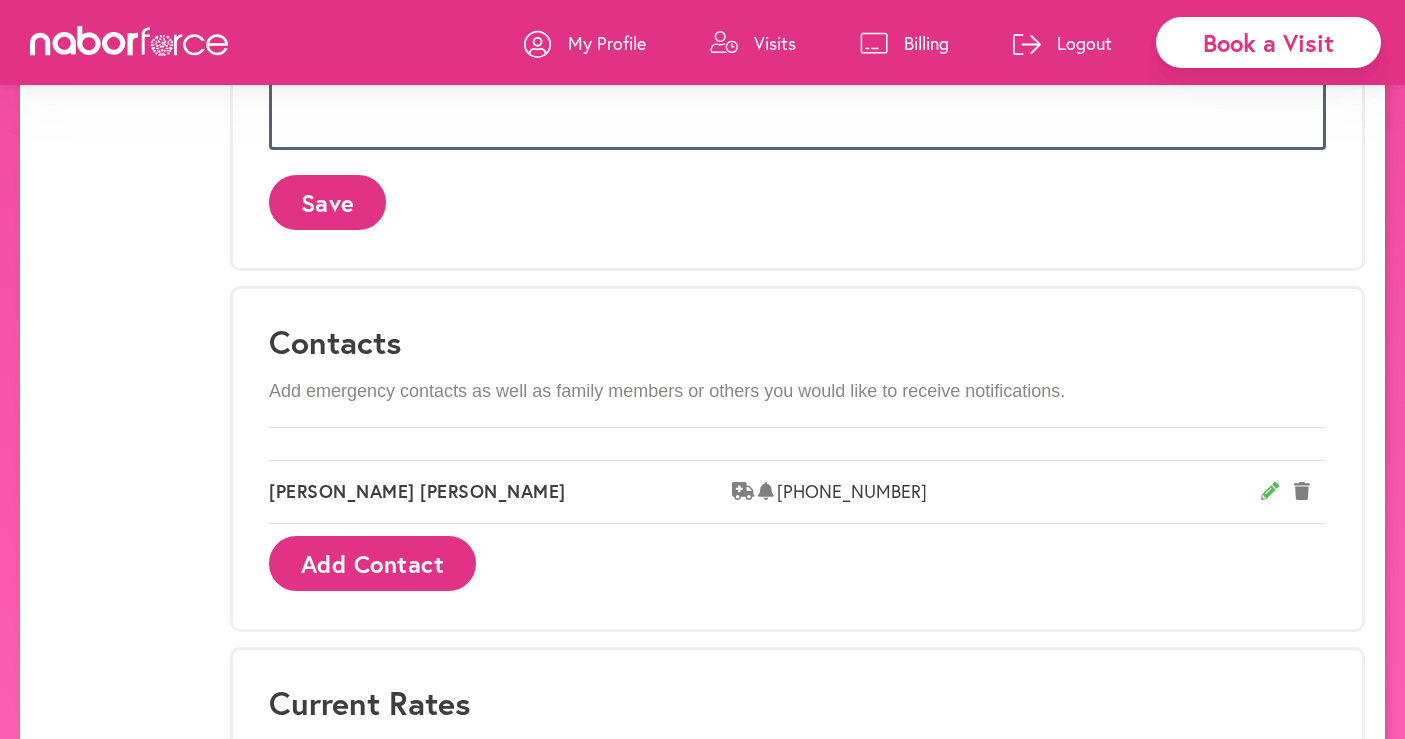 type on "**********" 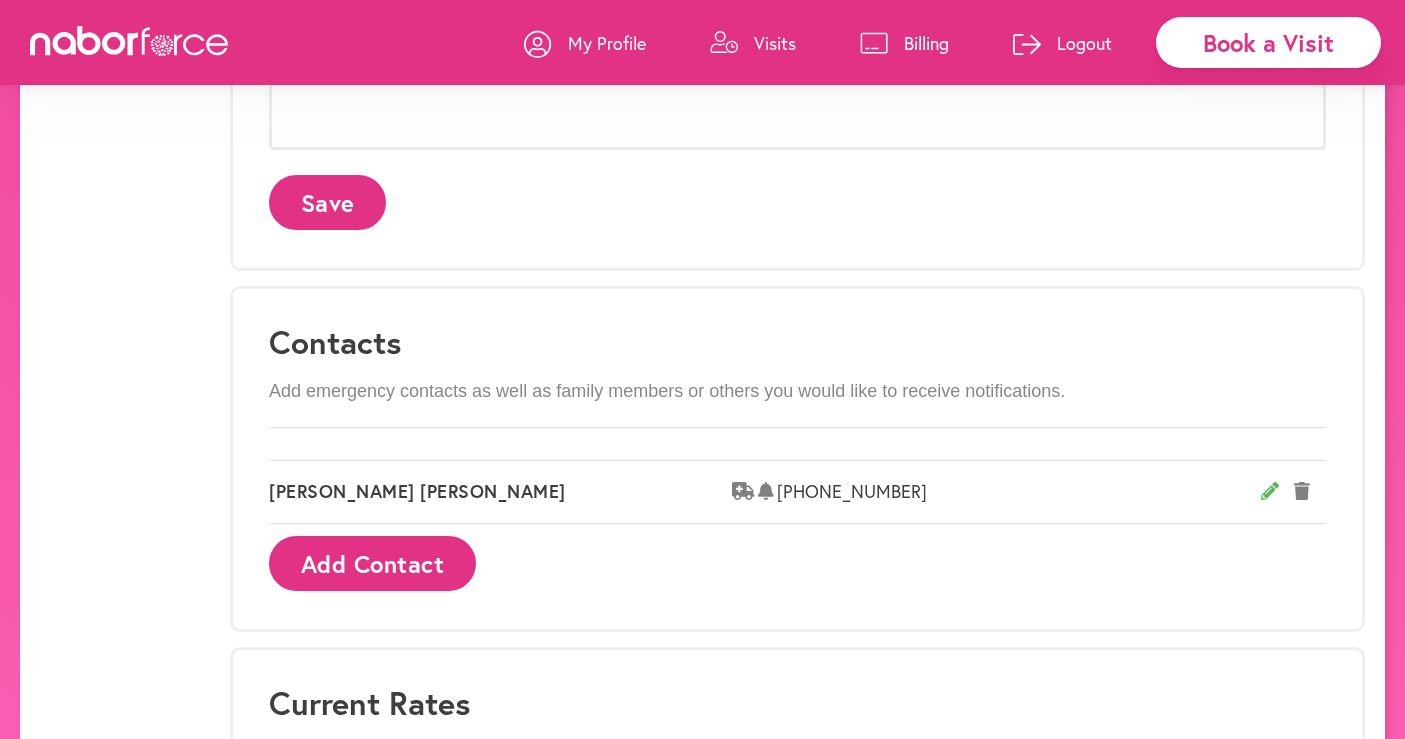 click on "Add Contact" at bounding box center [372, 563] 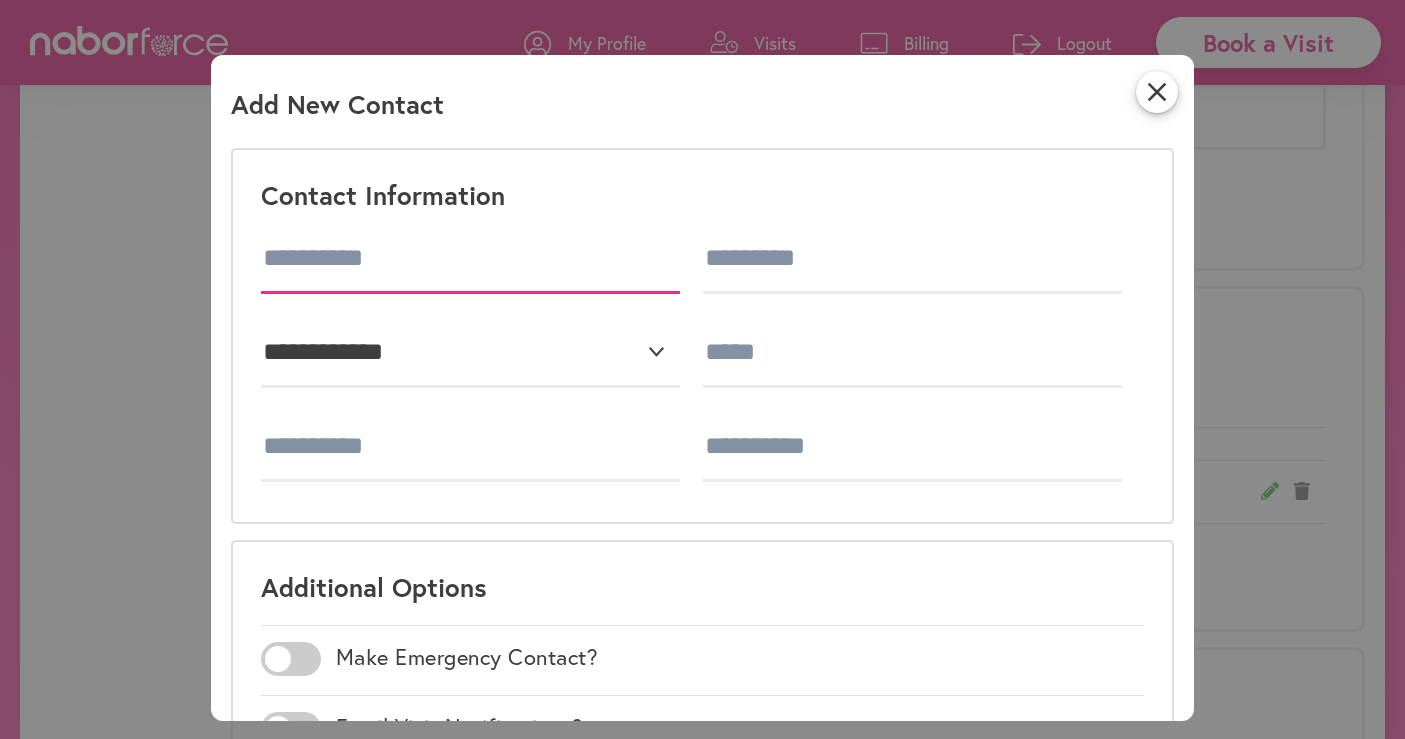 click at bounding box center [471, 259] 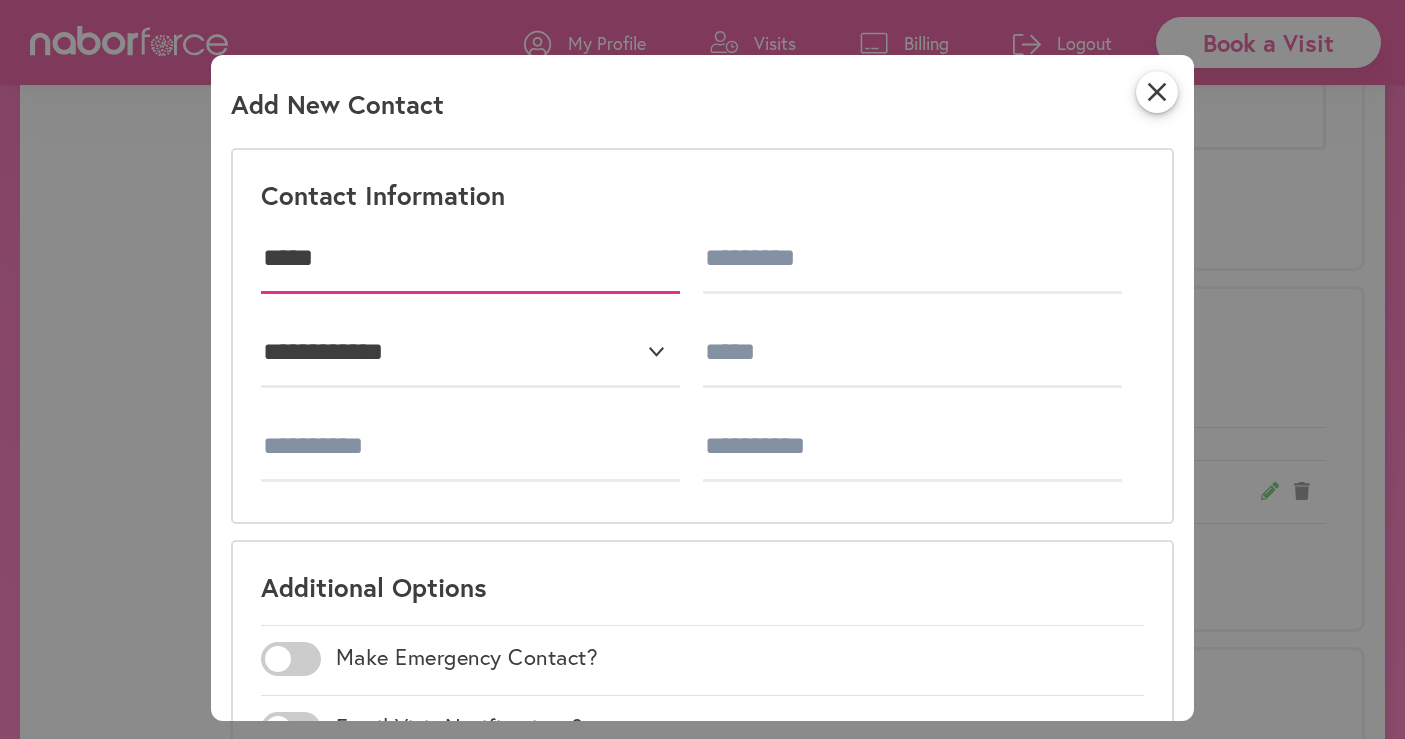 type on "*****" 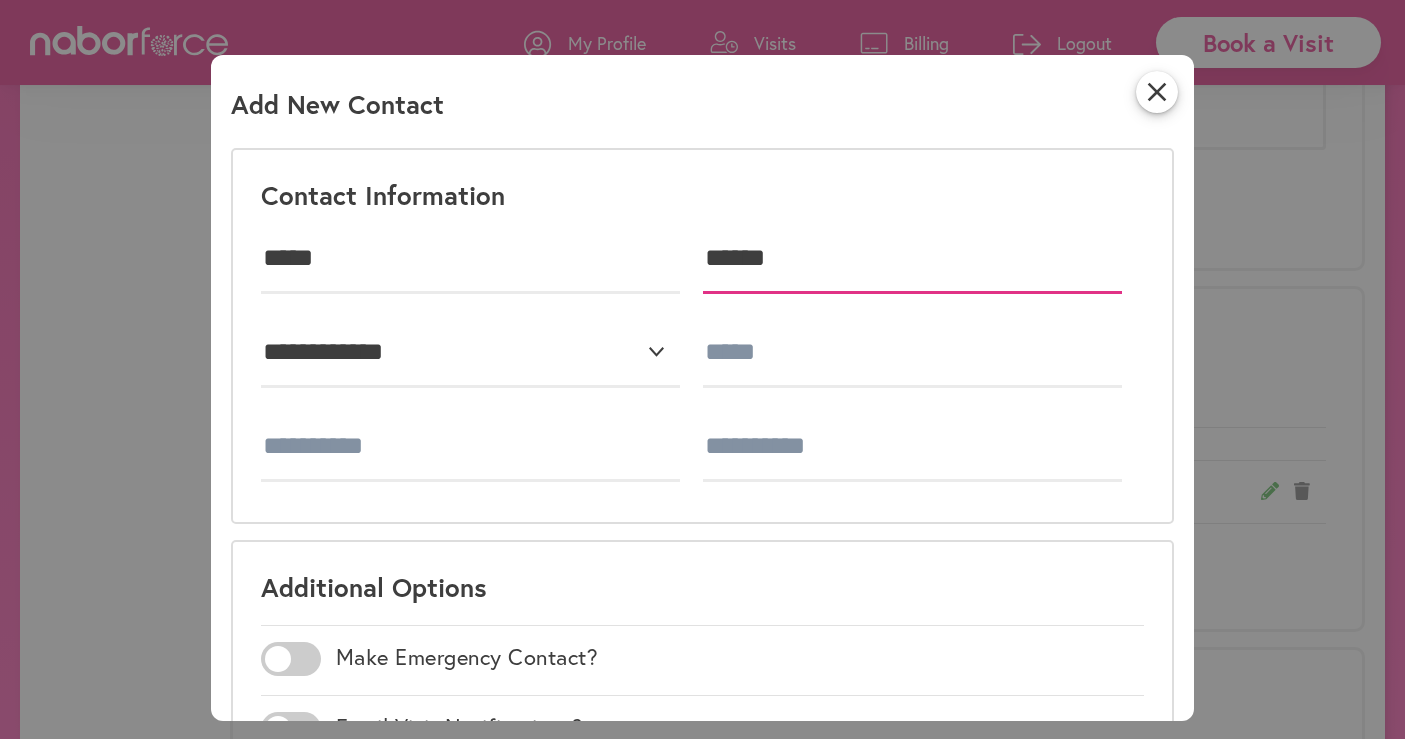 type on "******" 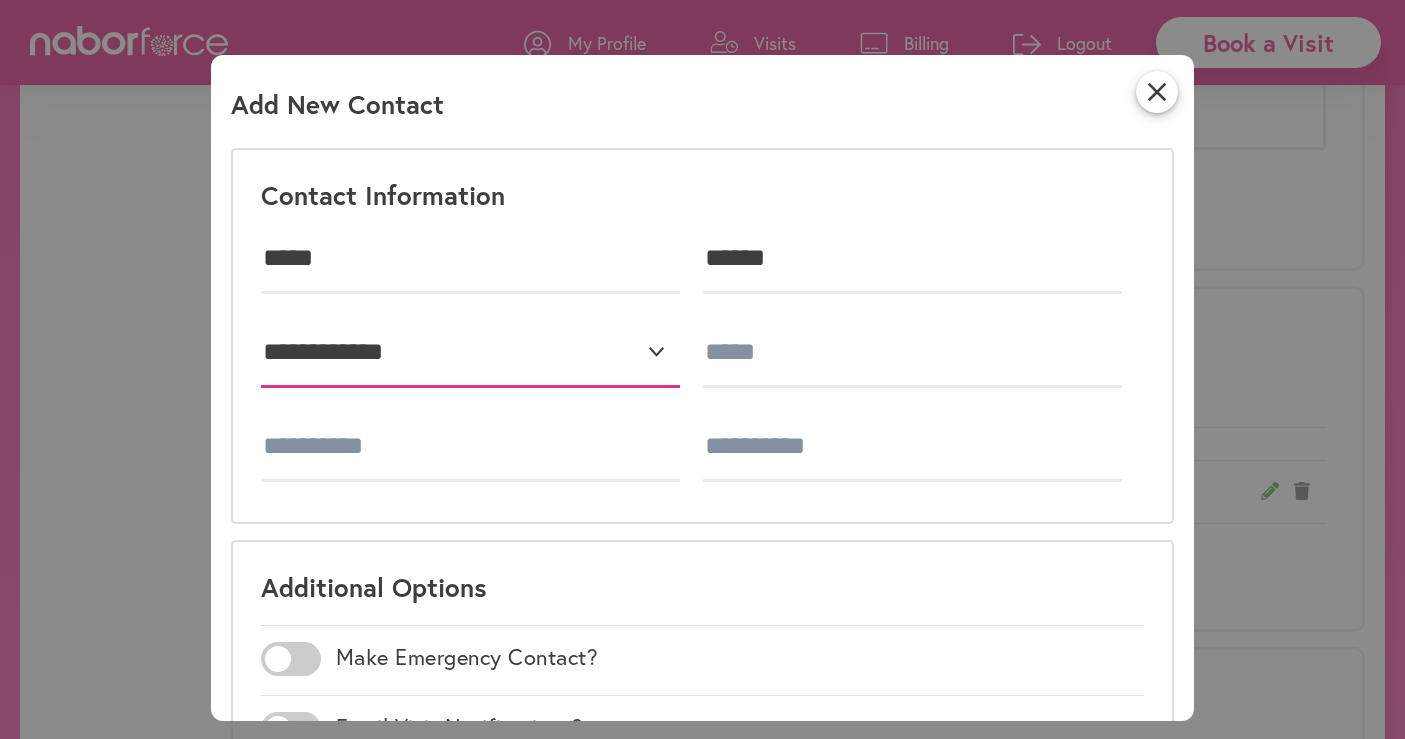 click on "**********" at bounding box center (471, 353) 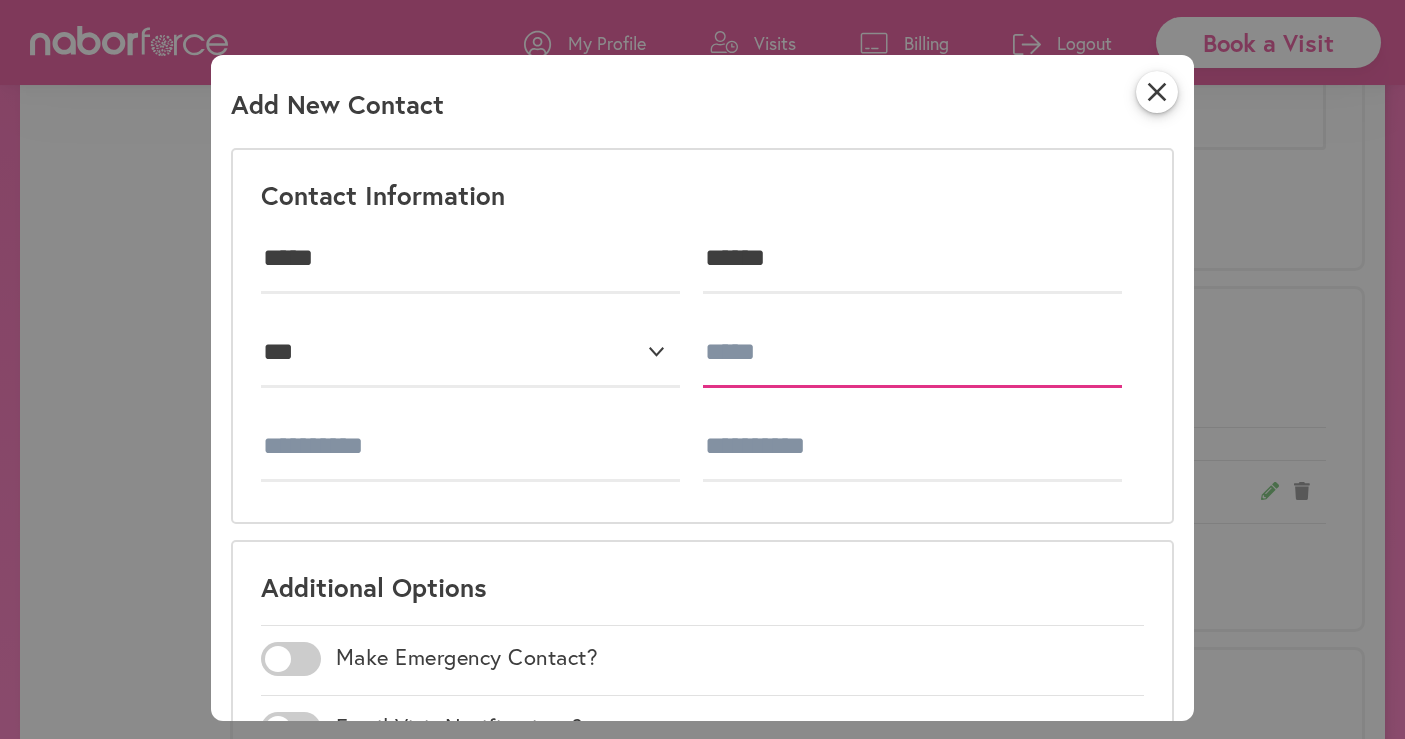 click at bounding box center [913, 353] 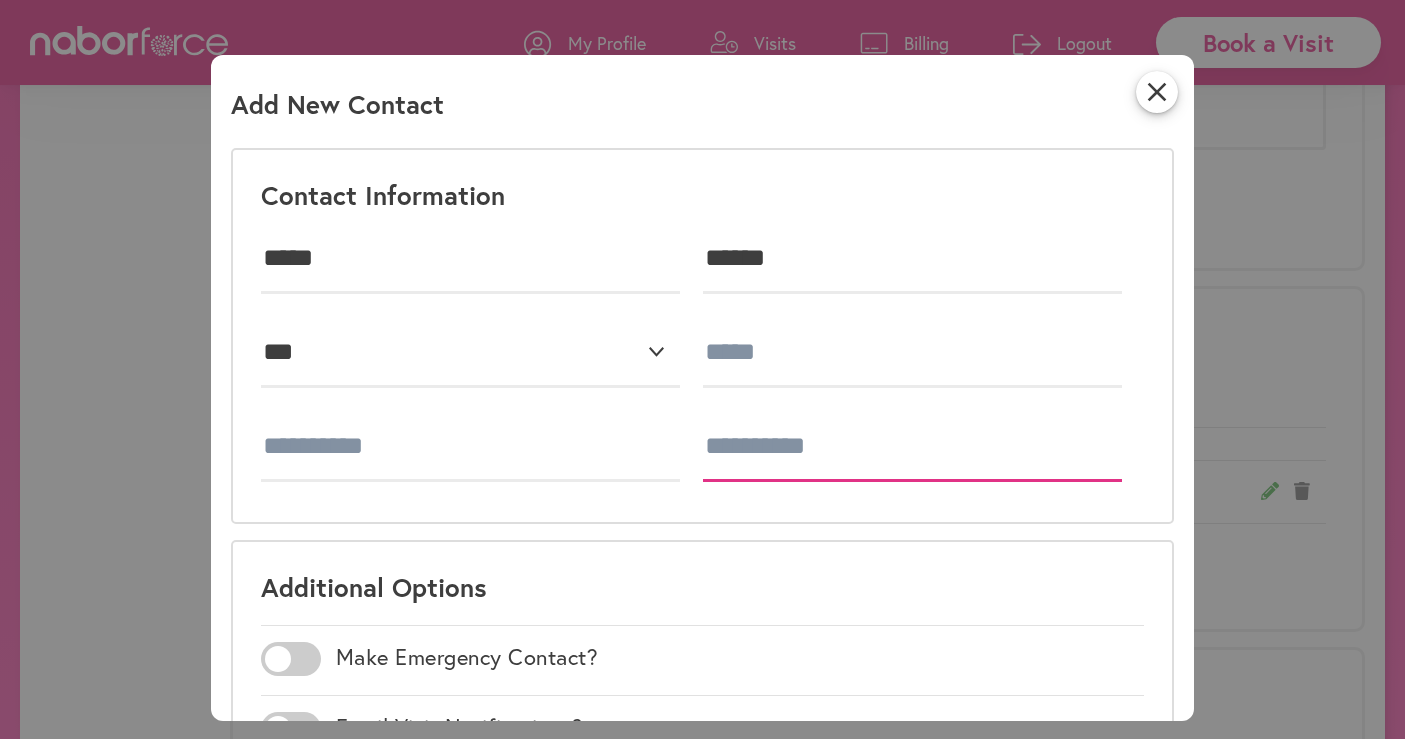 click at bounding box center (913, 447) 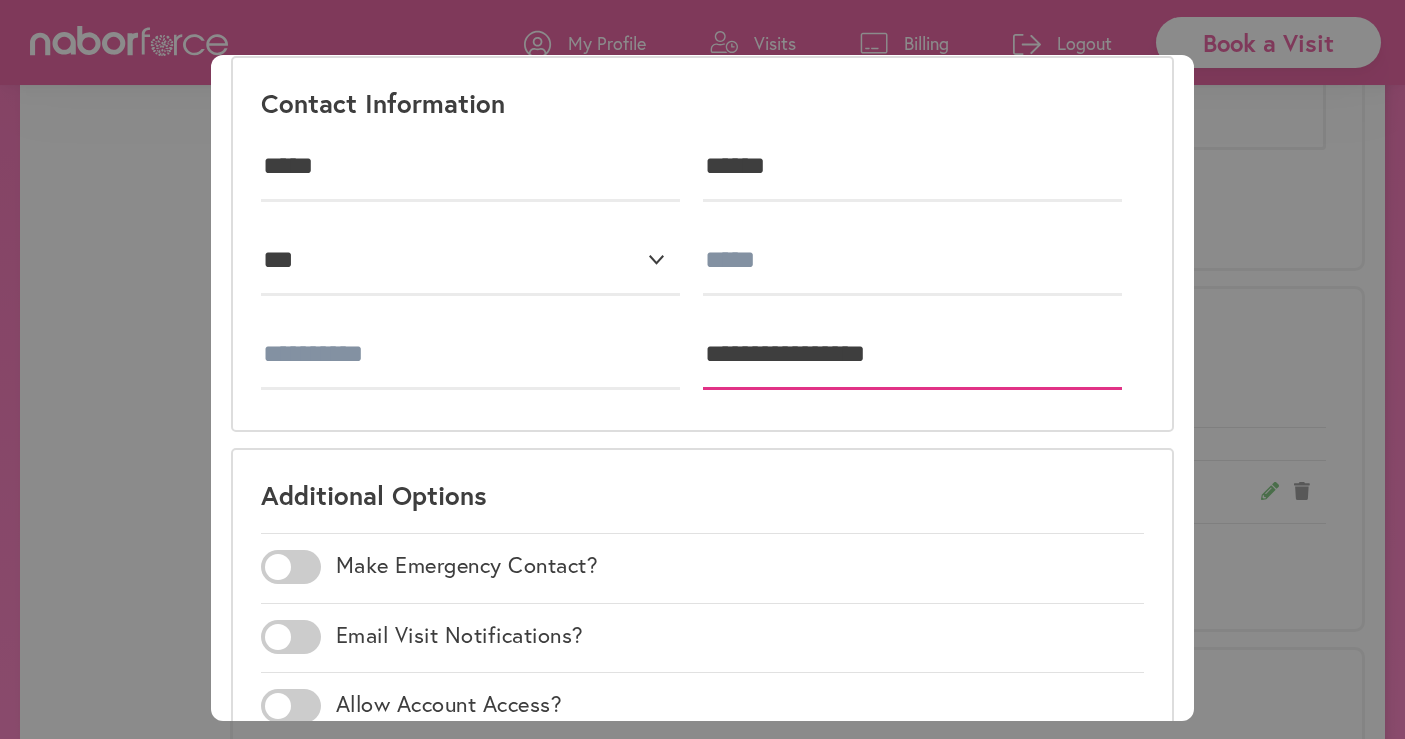 scroll, scrollTop: 105, scrollLeft: 0, axis: vertical 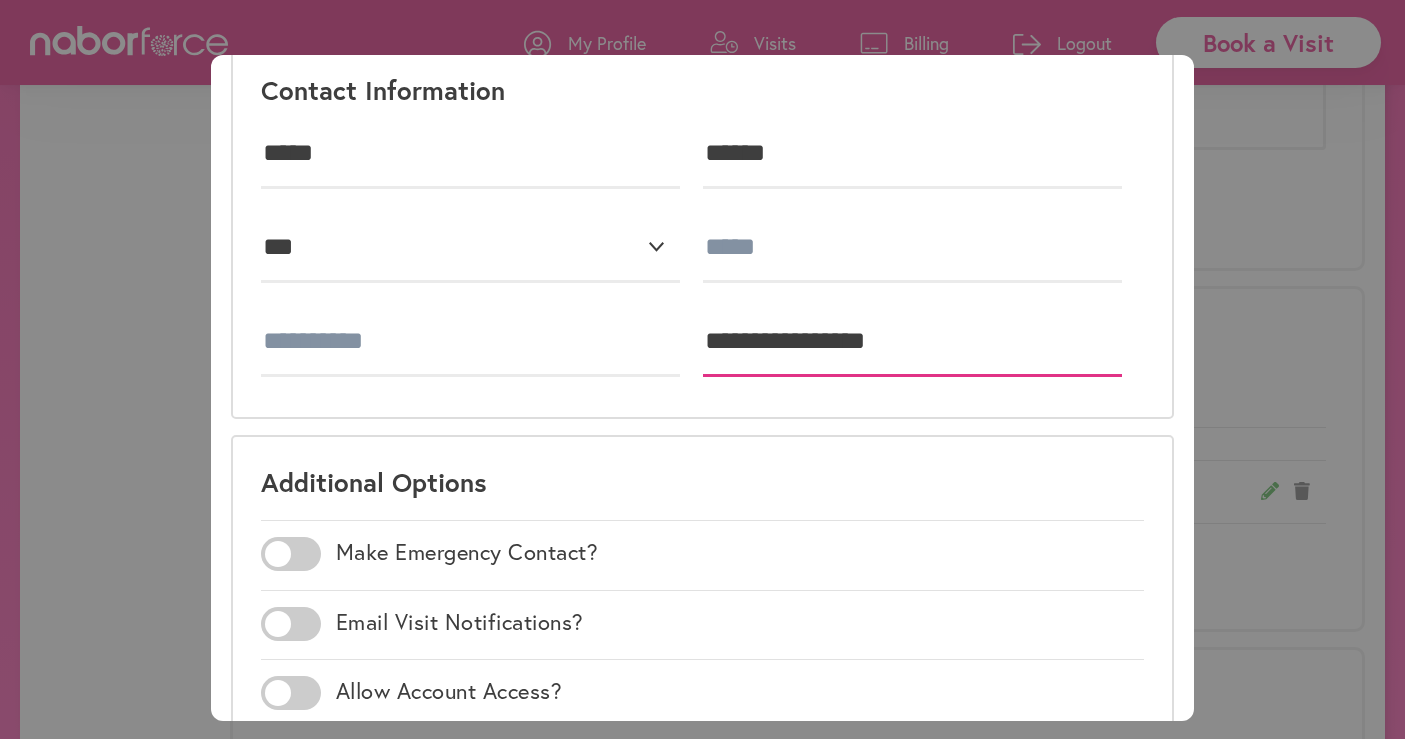 type on "**********" 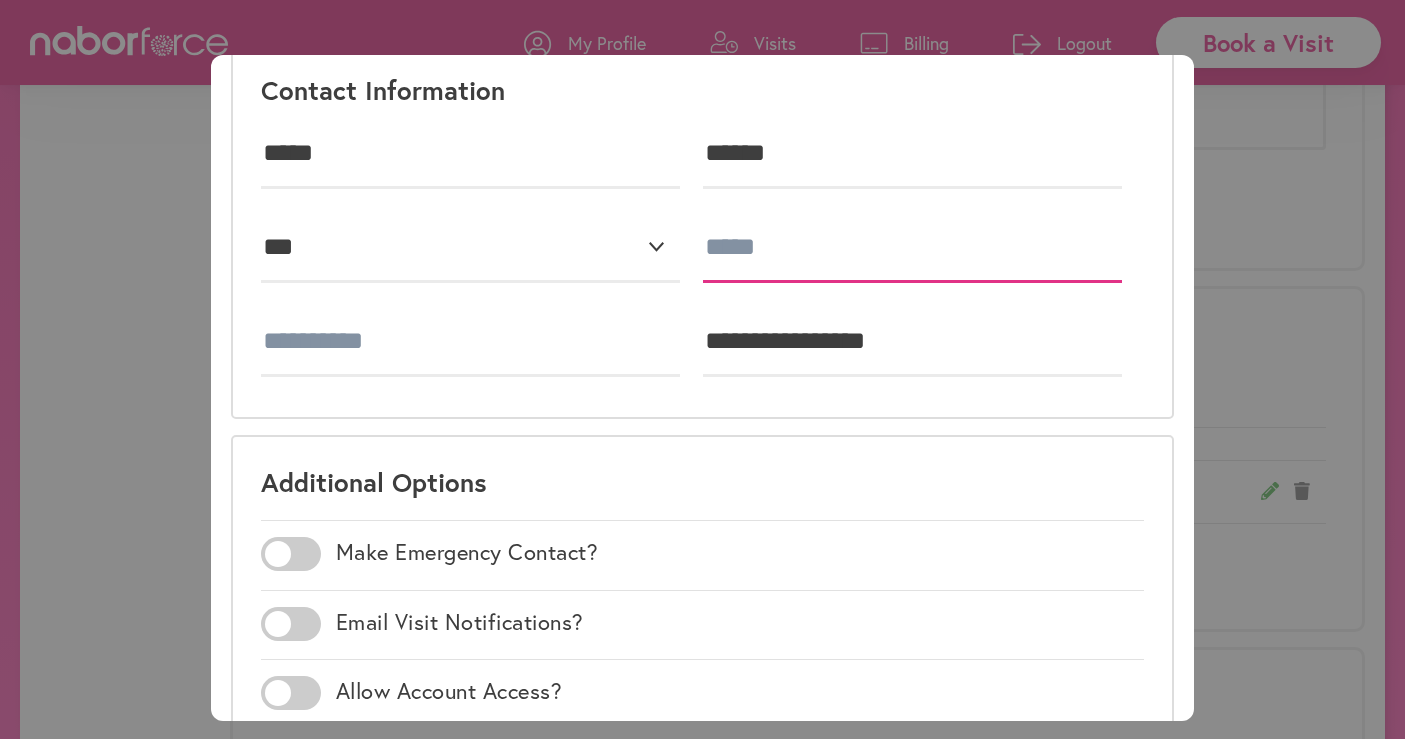 click at bounding box center (913, 248) 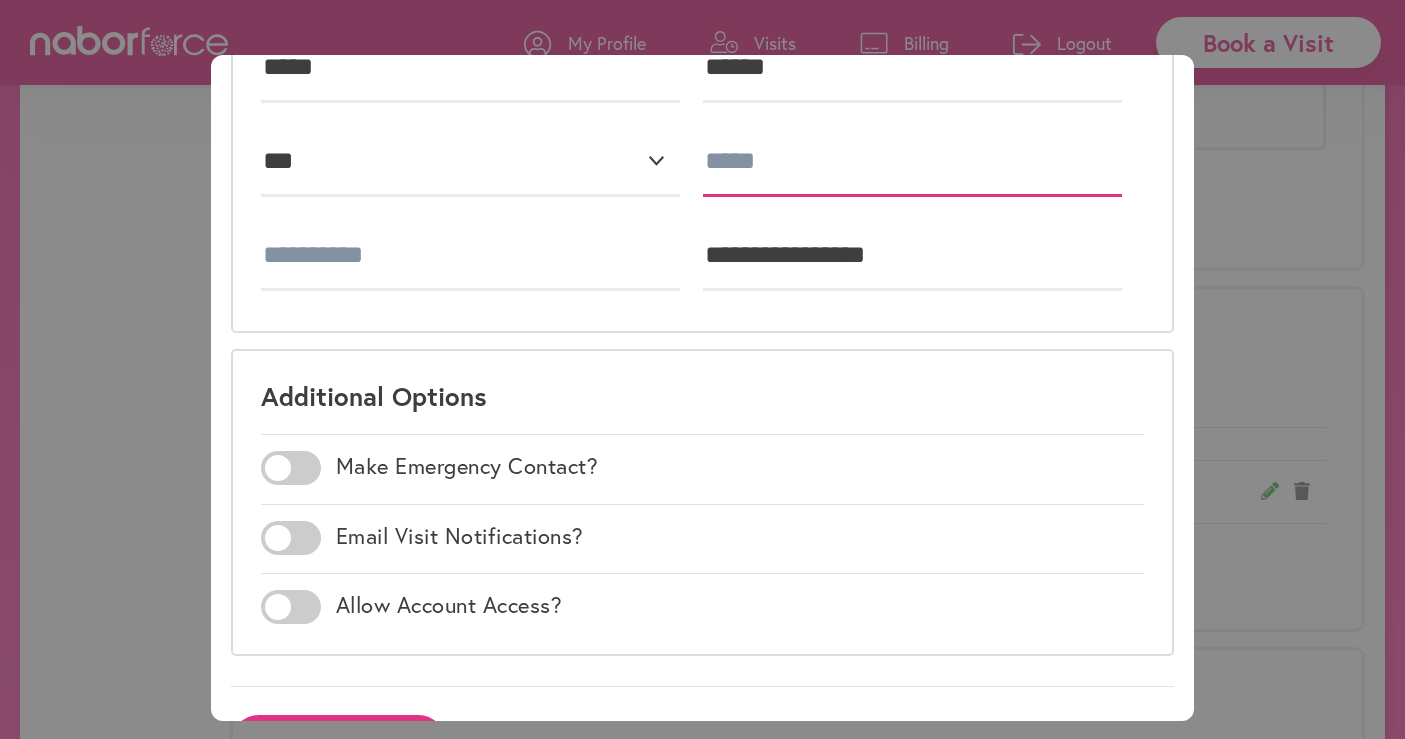 scroll, scrollTop: 239, scrollLeft: 0, axis: vertical 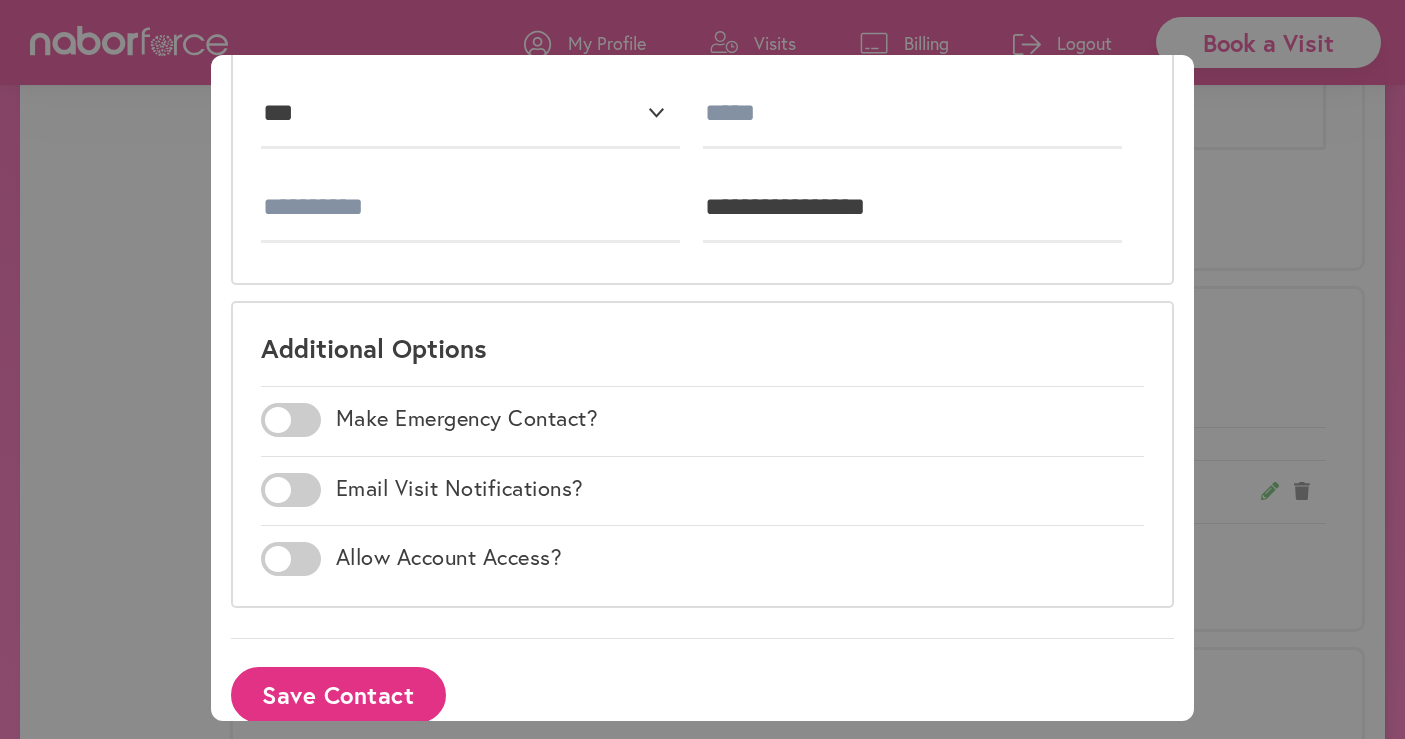 click at bounding box center [291, 420] 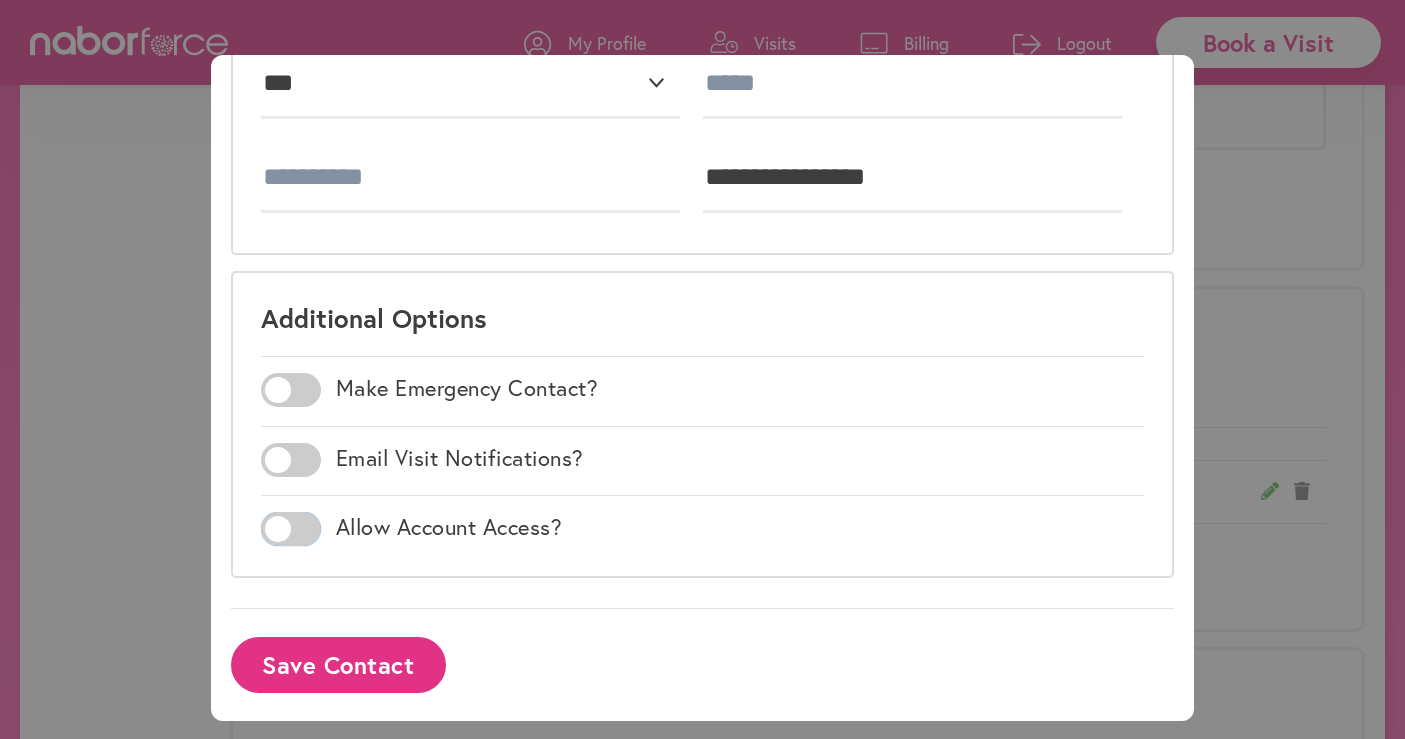 scroll, scrollTop: 273, scrollLeft: 0, axis: vertical 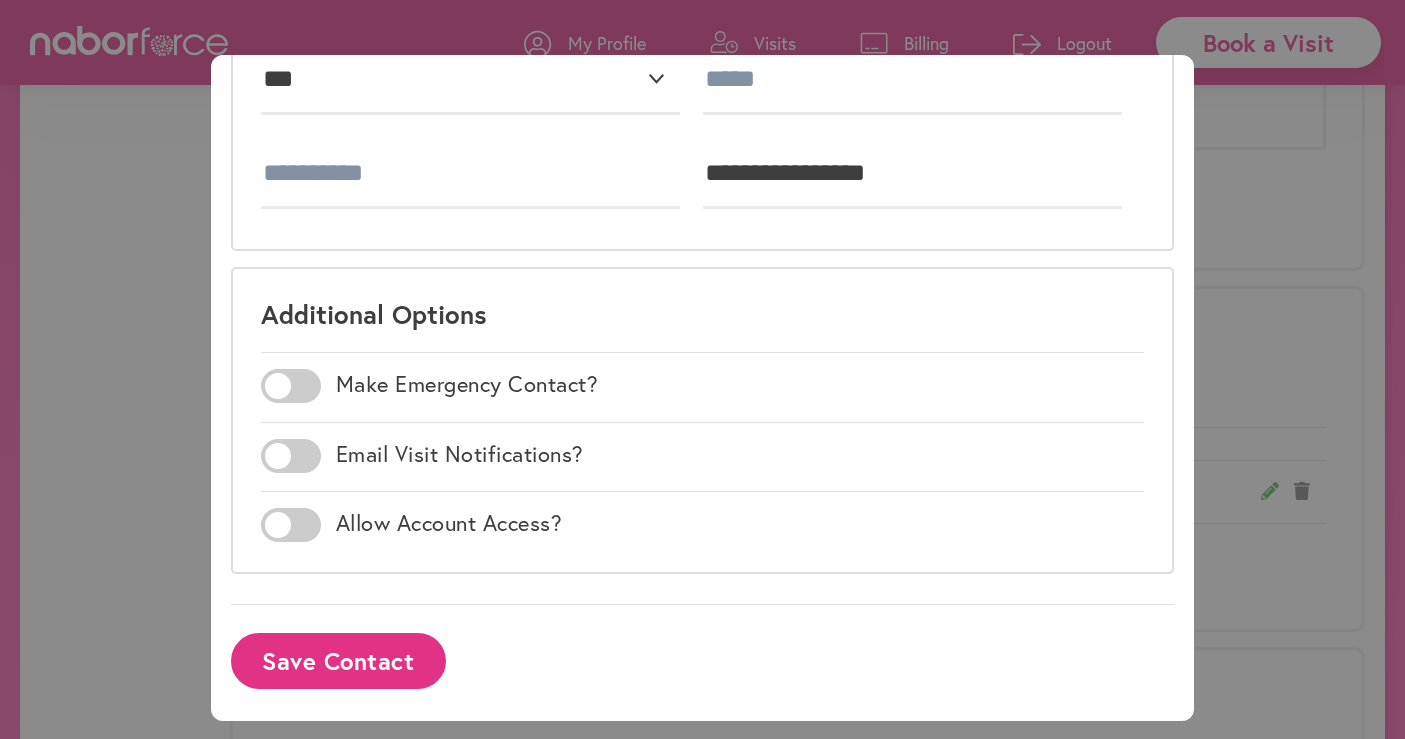 click on "Save Contact" at bounding box center [338, 660] 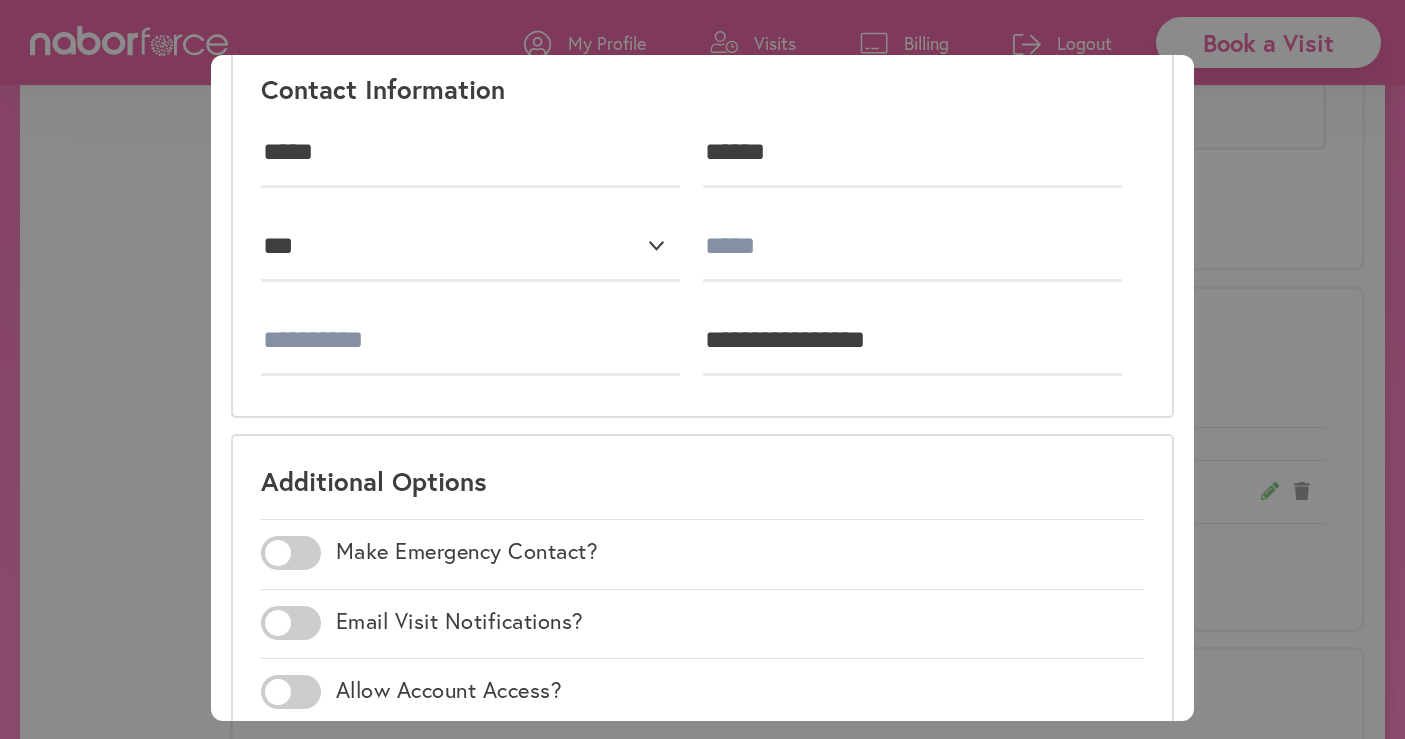 scroll, scrollTop: 89, scrollLeft: 0, axis: vertical 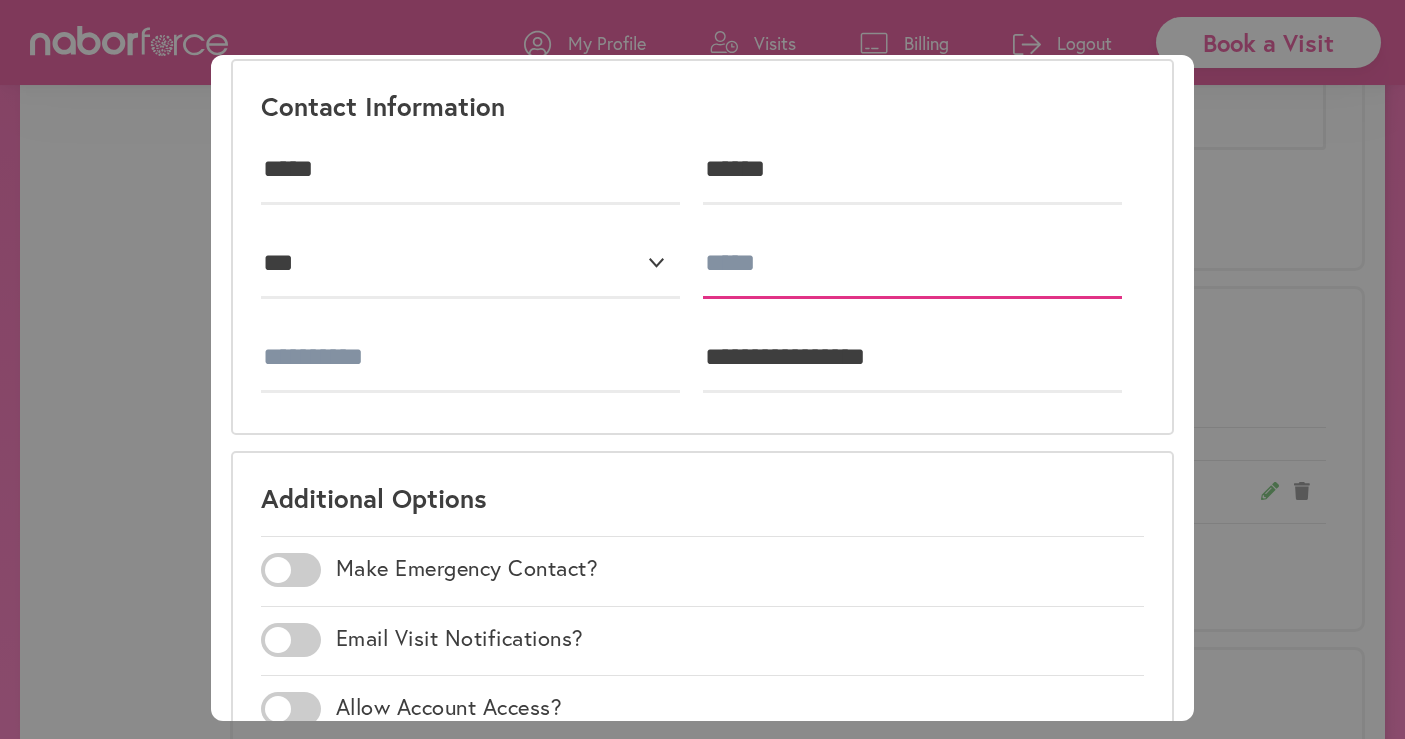 click at bounding box center [913, 264] 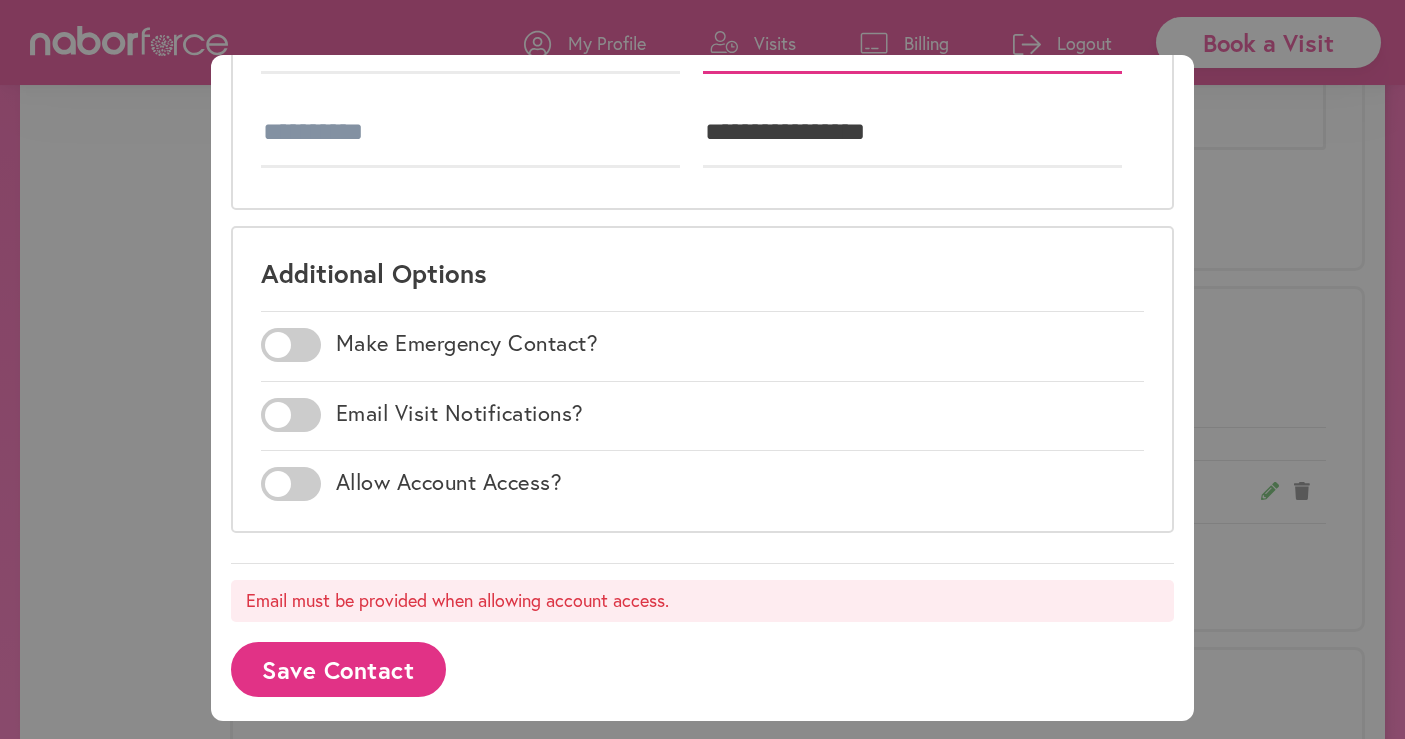 scroll, scrollTop: 322, scrollLeft: 0, axis: vertical 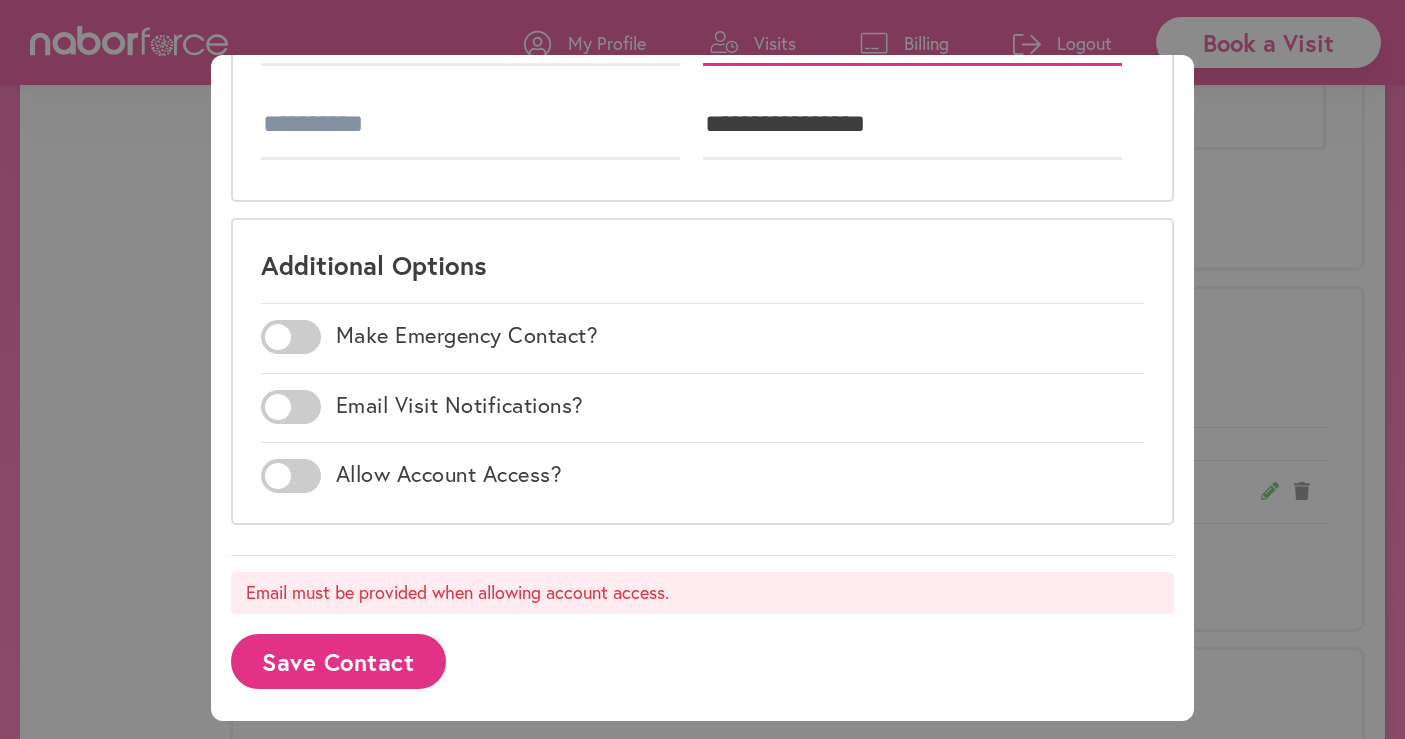 type on "**********" 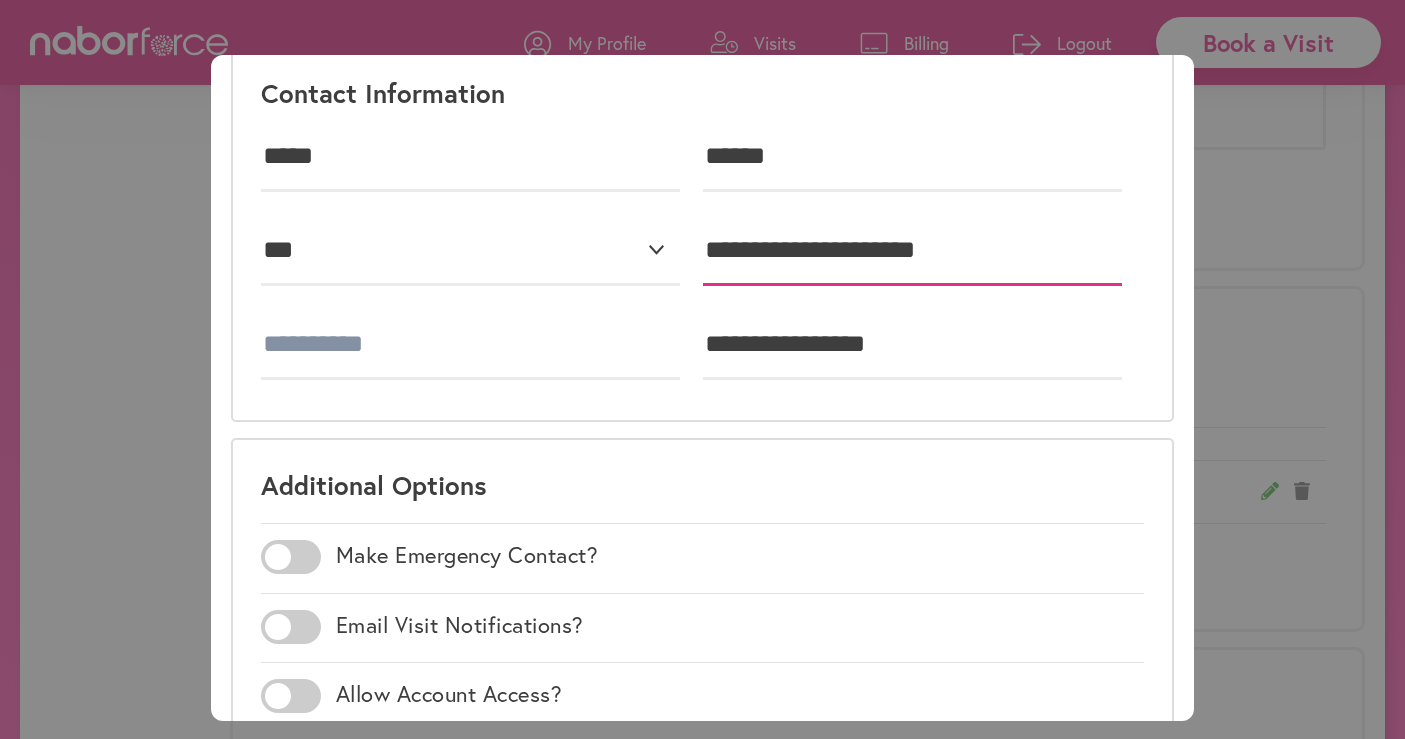 scroll, scrollTop: 0, scrollLeft: 0, axis: both 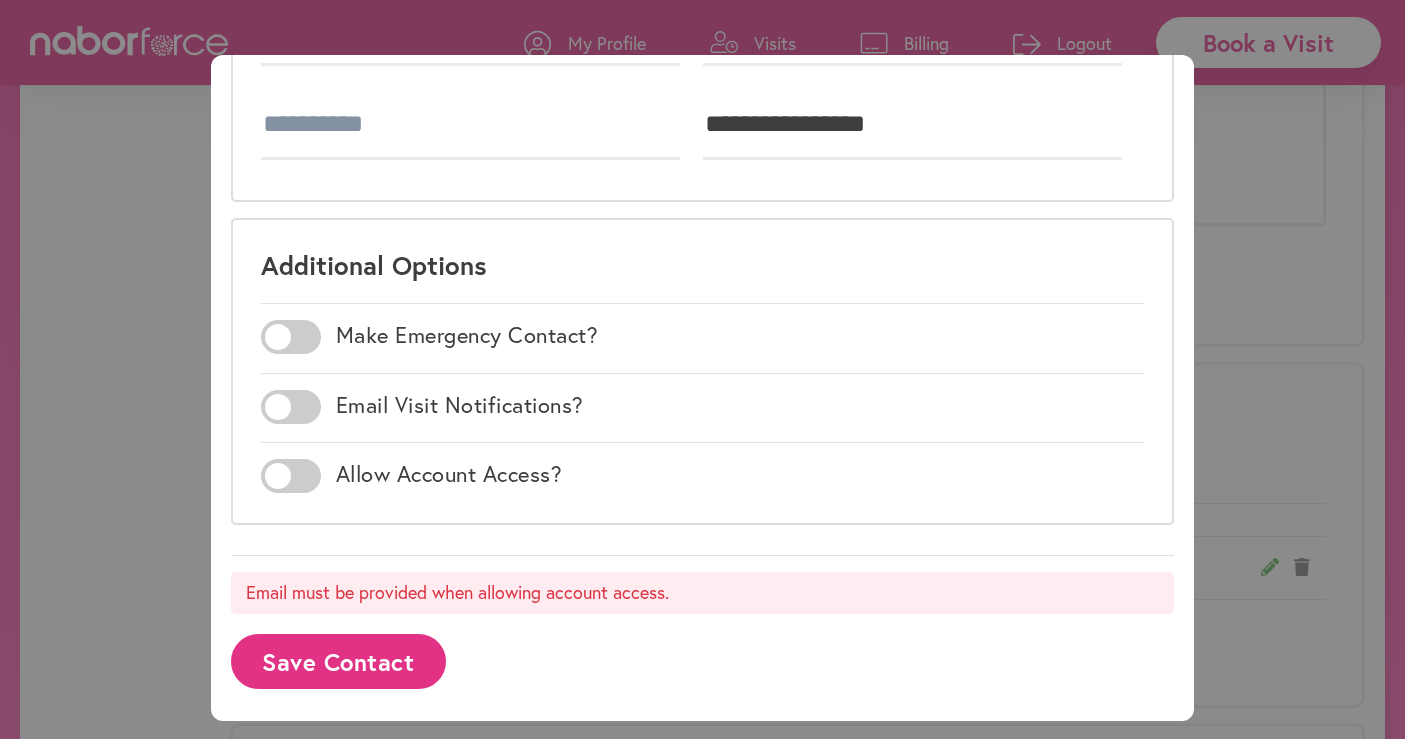 click on "Save Contact" at bounding box center [338, 661] 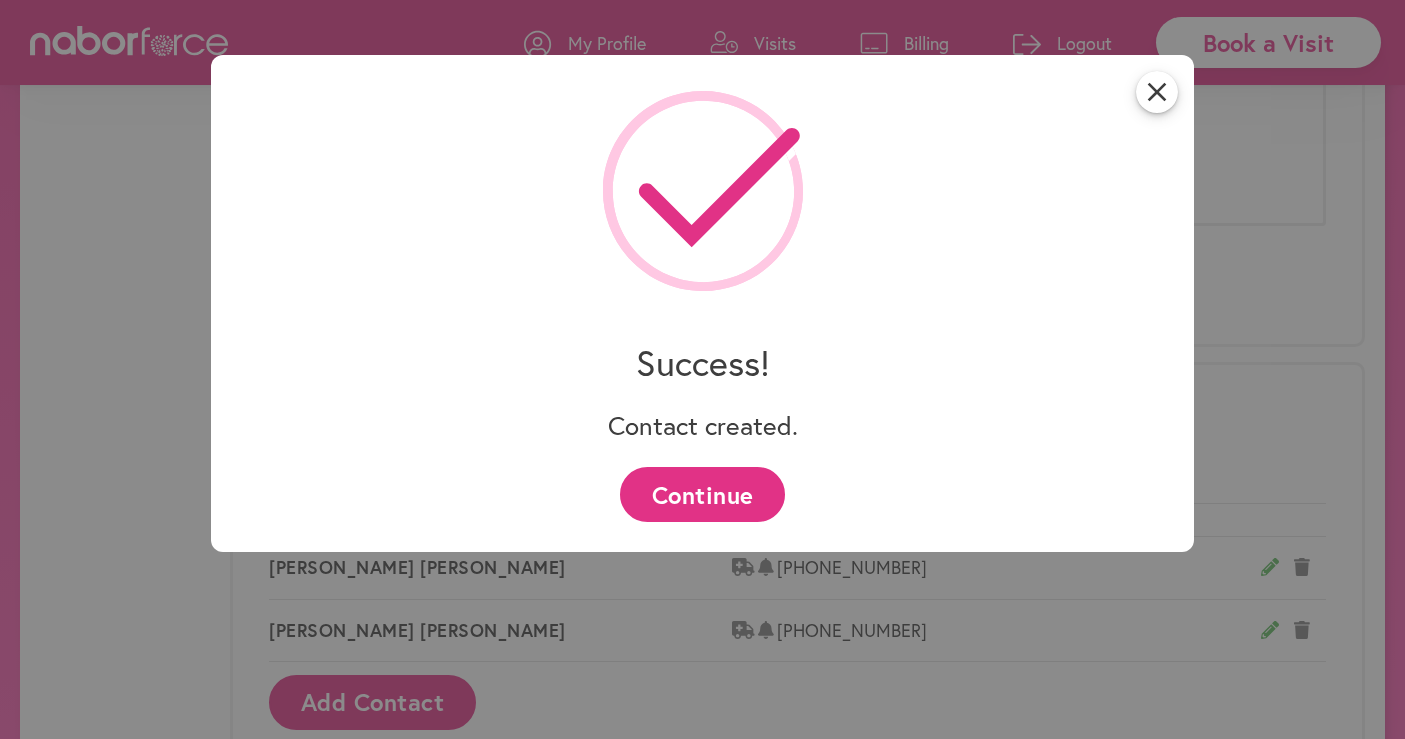 click on "Continue" at bounding box center (702, 494) 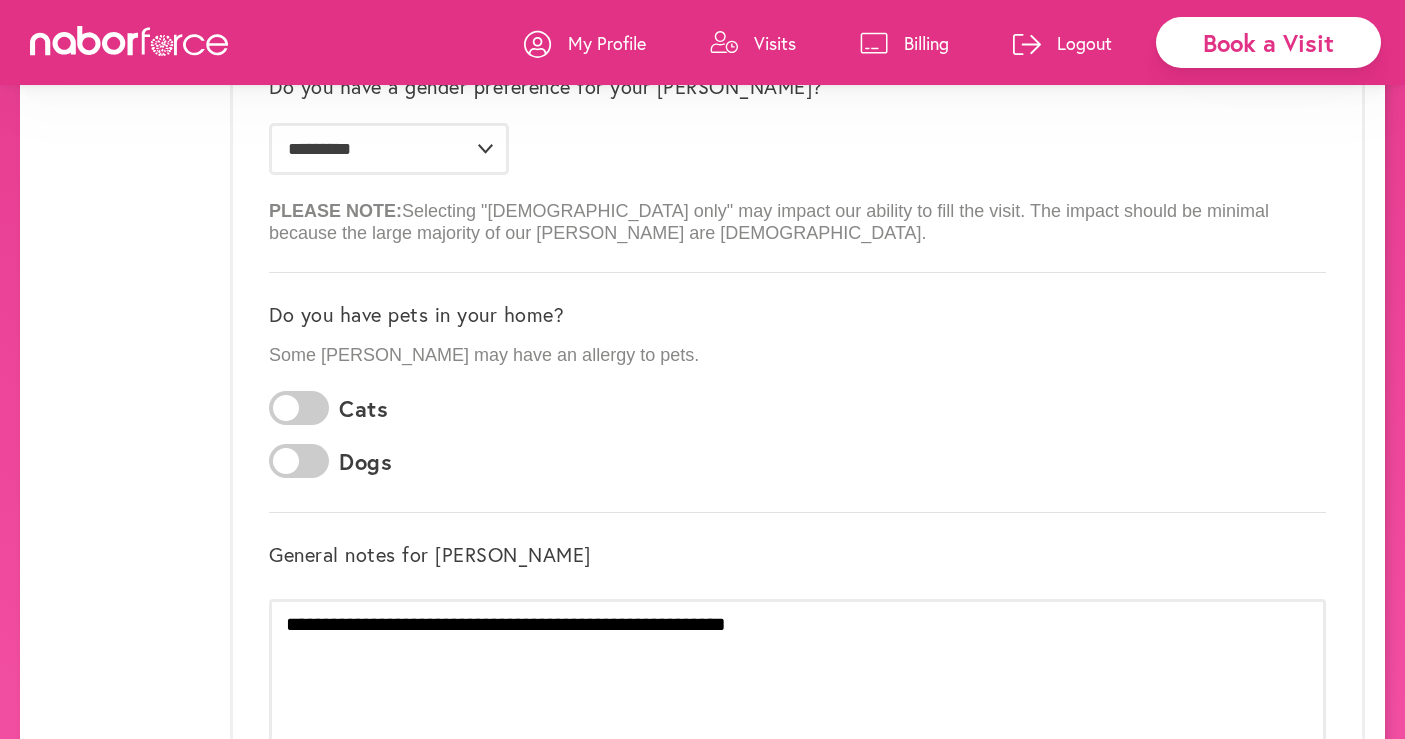 scroll, scrollTop: 417, scrollLeft: 0, axis: vertical 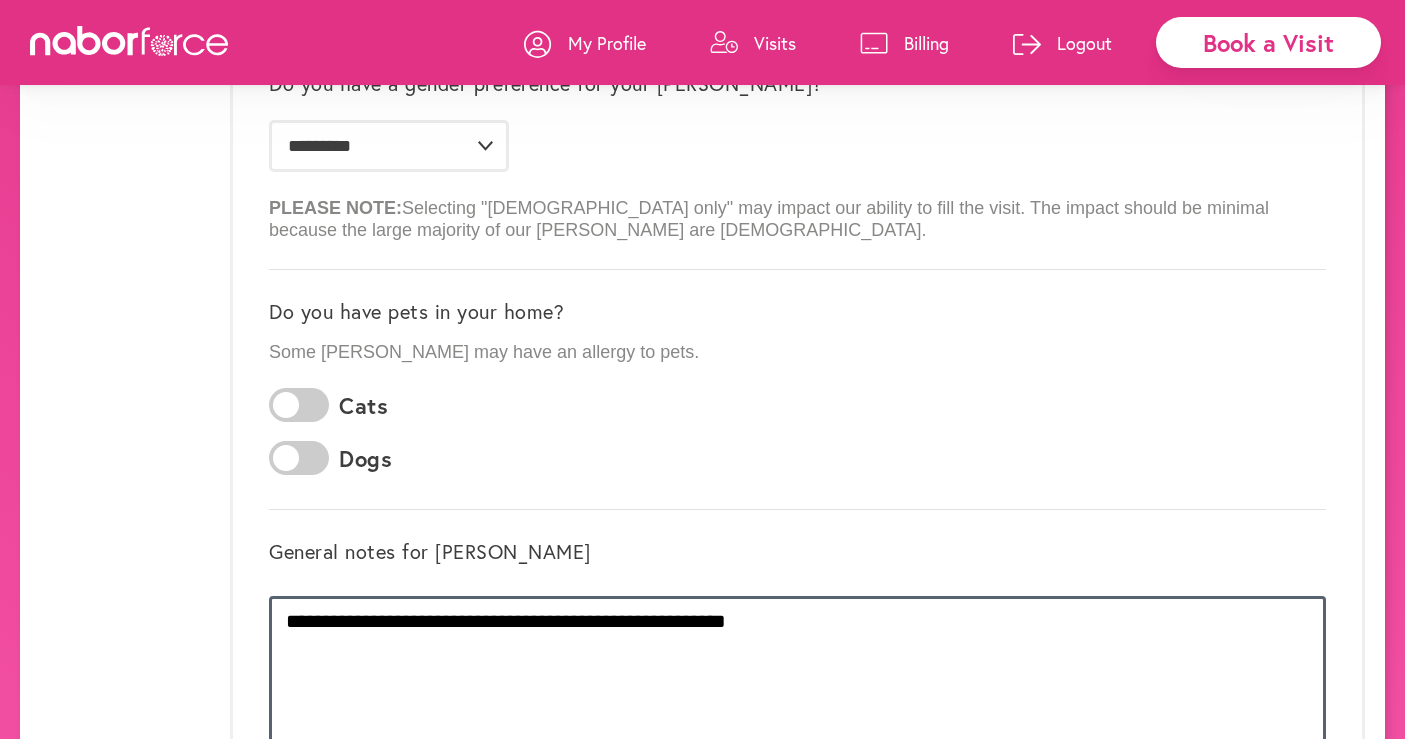 click on "**********" at bounding box center (797, 671) 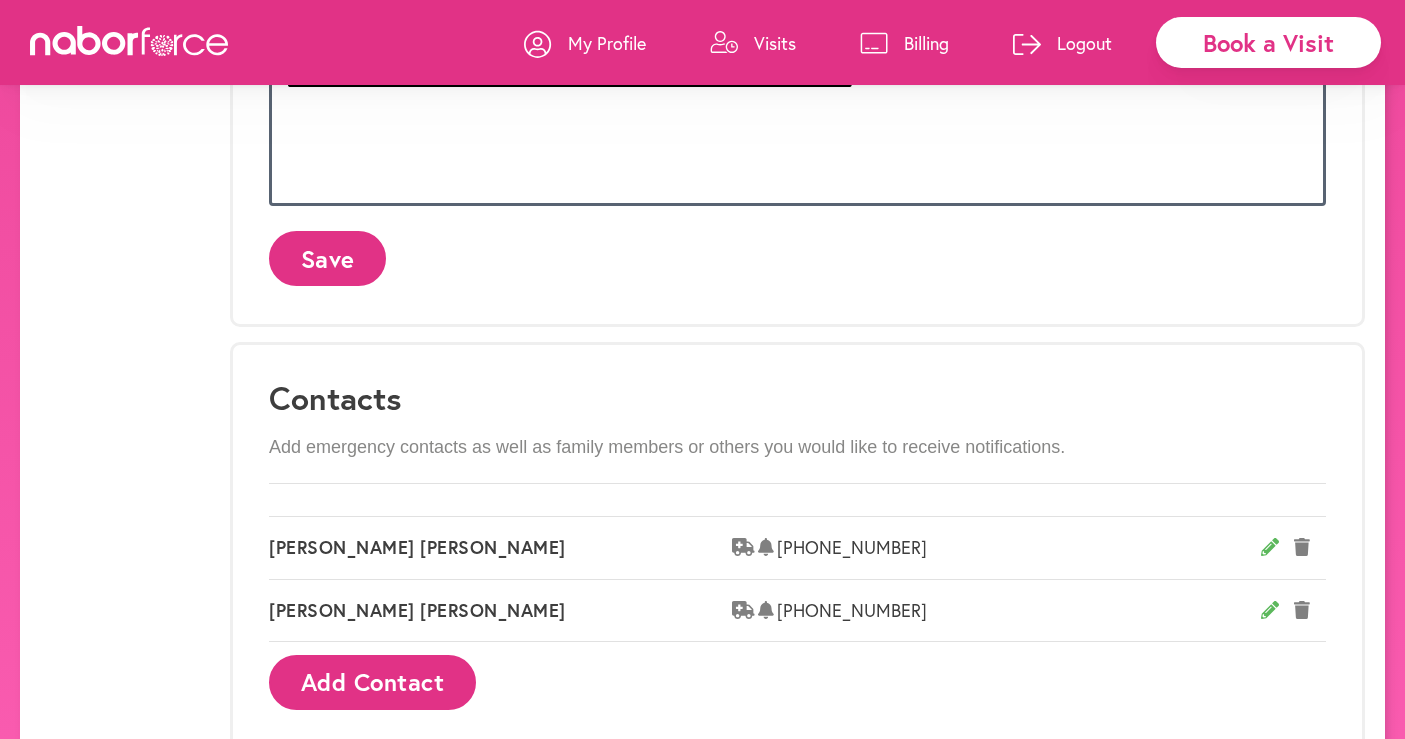 scroll, scrollTop: 972, scrollLeft: 0, axis: vertical 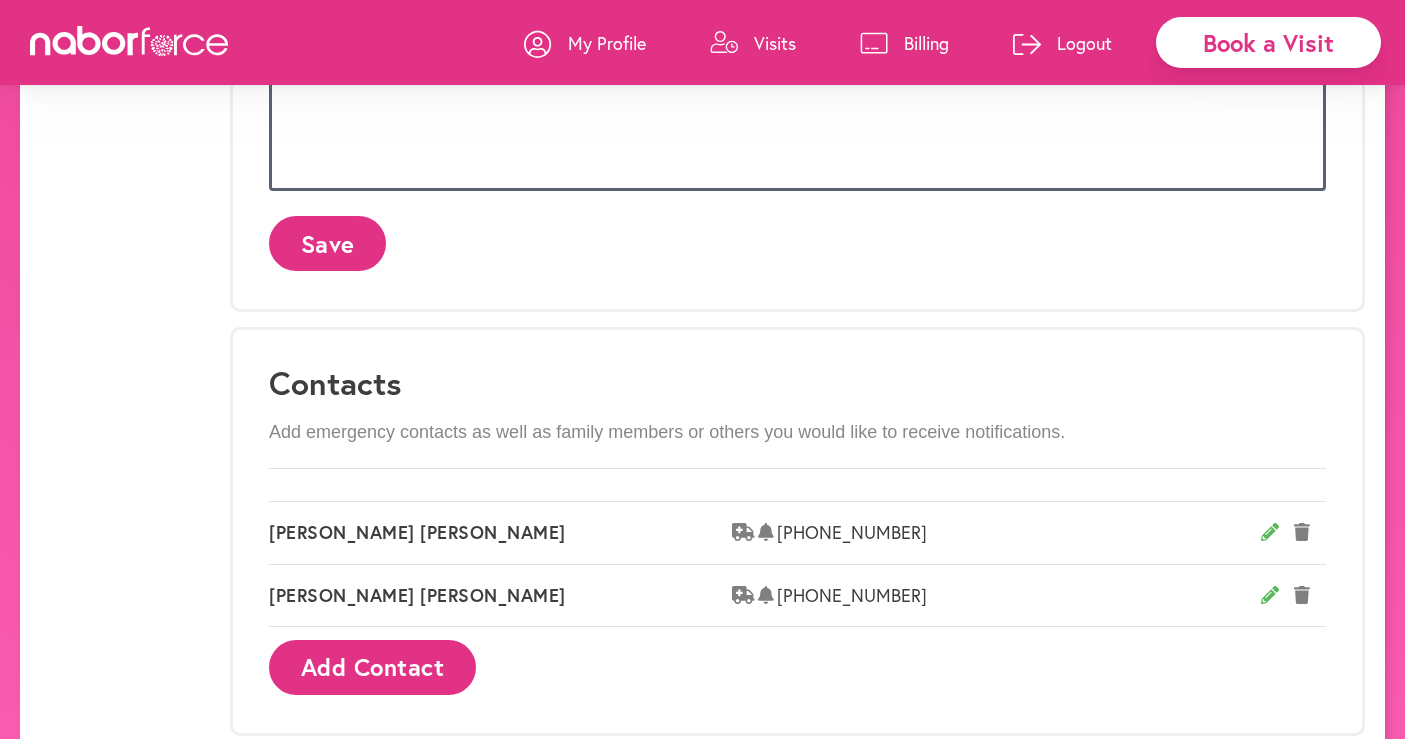 type on "**********" 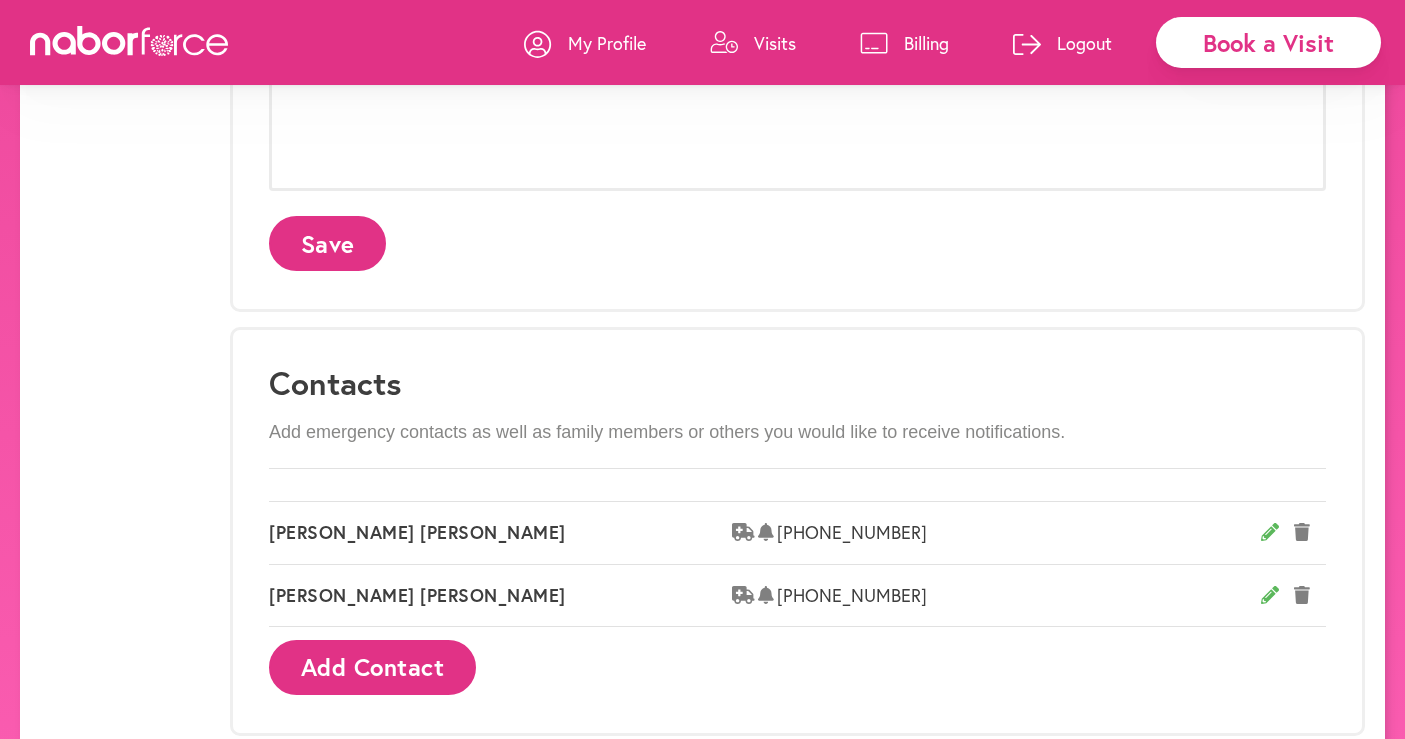 click on "Save" 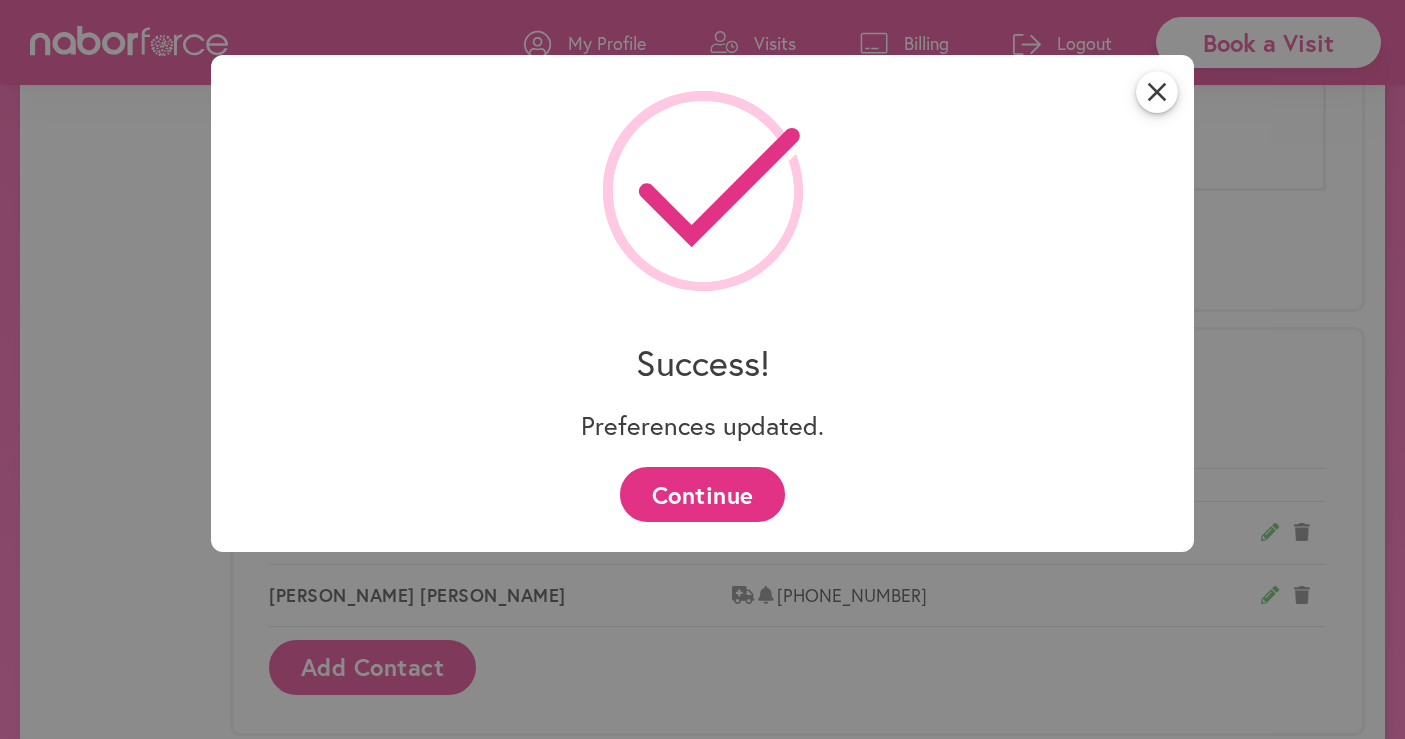 scroll, scrollTop: 0, scrollLeft: 0, axis: both 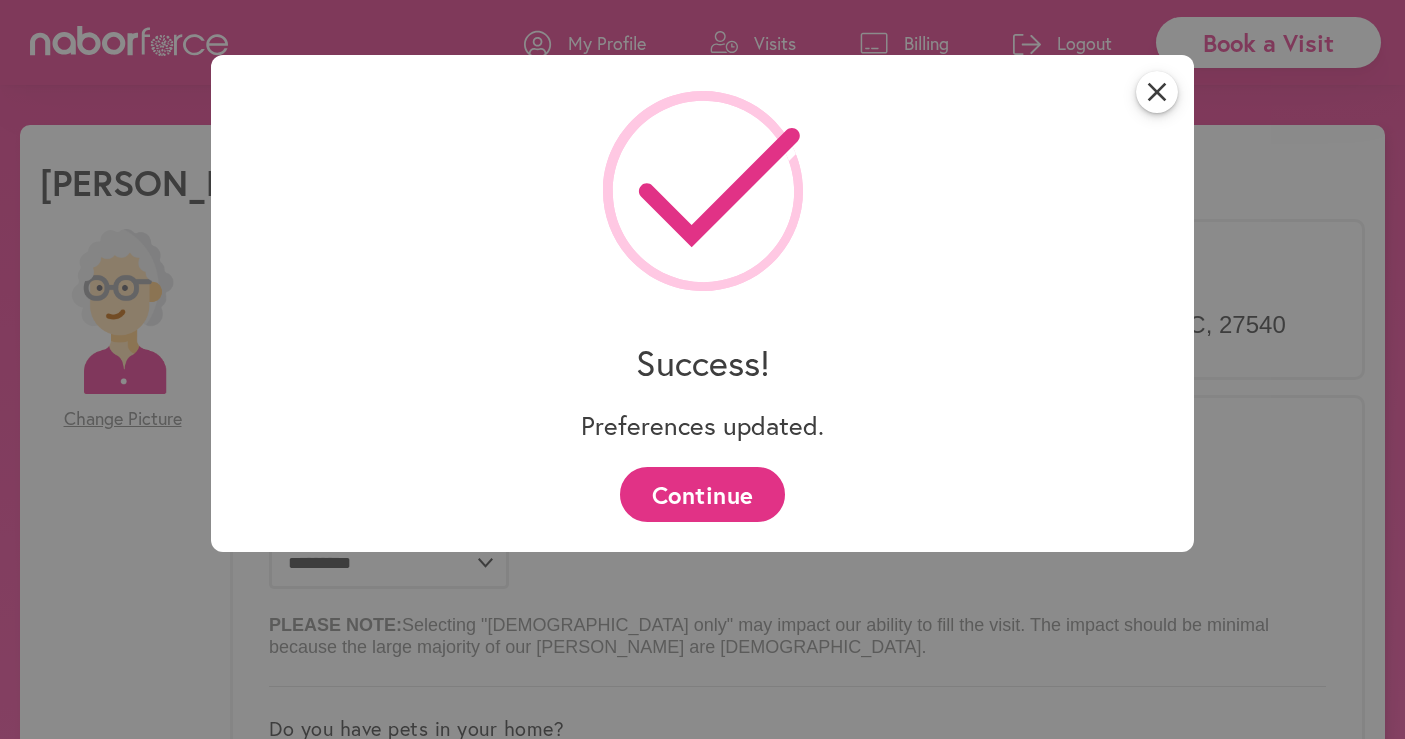 click on "Continue" at bounding box center [702, 494] 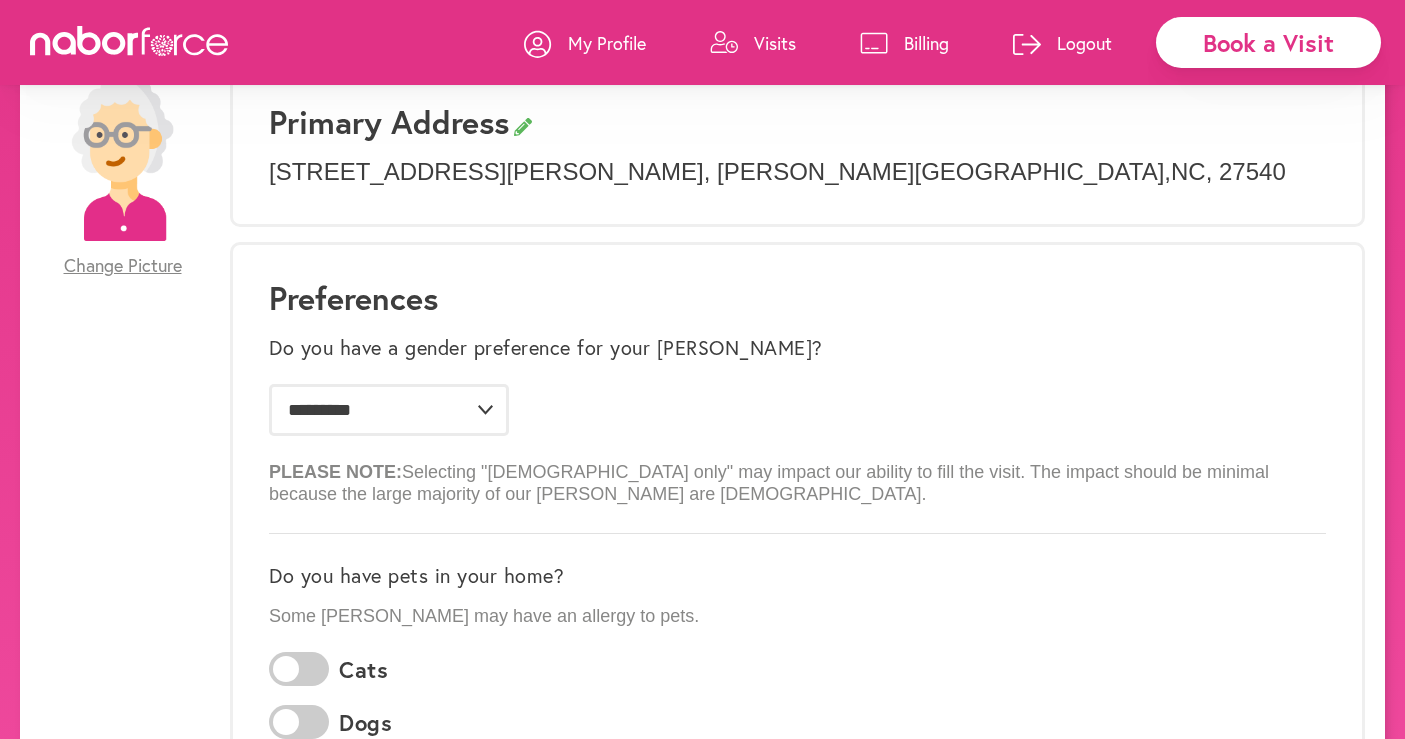 scroll, scrollTop: 0, scrollLeft: 0, axis: both 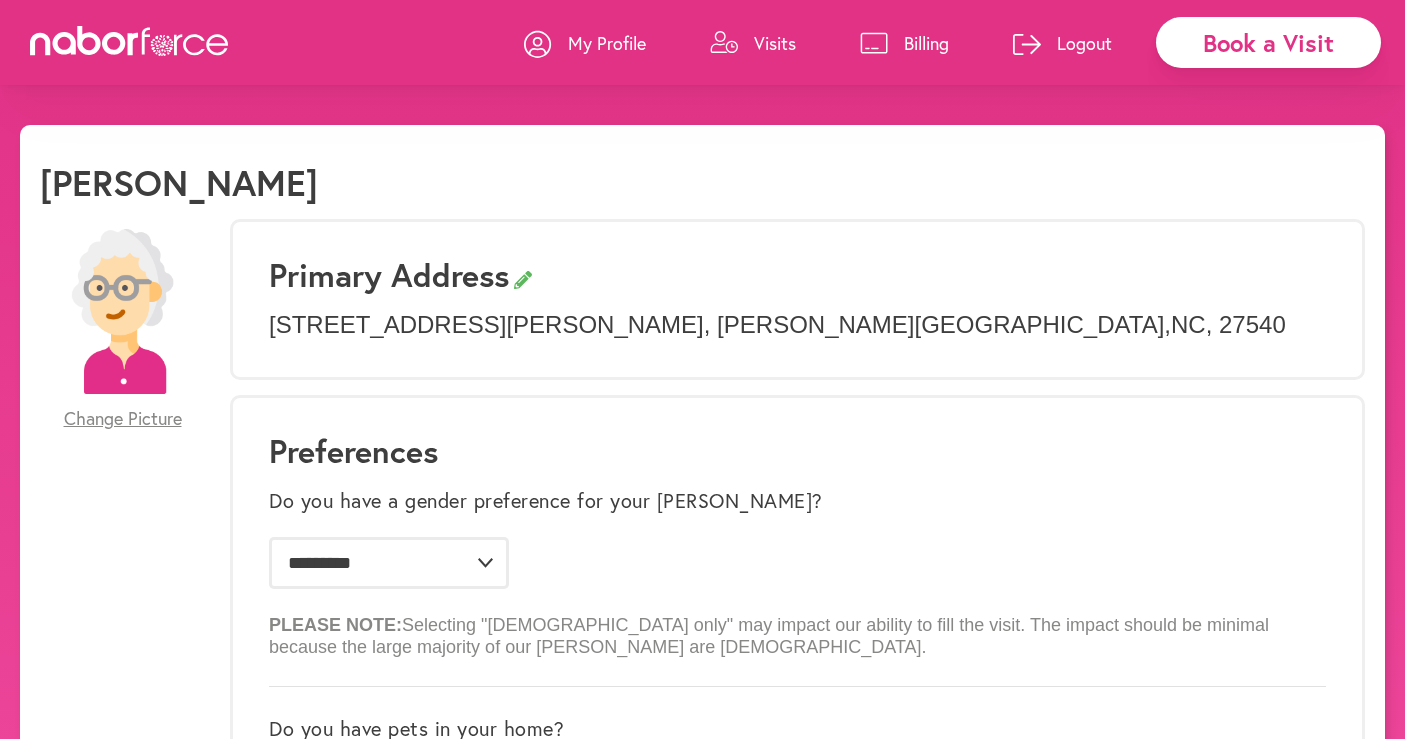 click on "Book a Visit" at bounding box center (1268, 42) 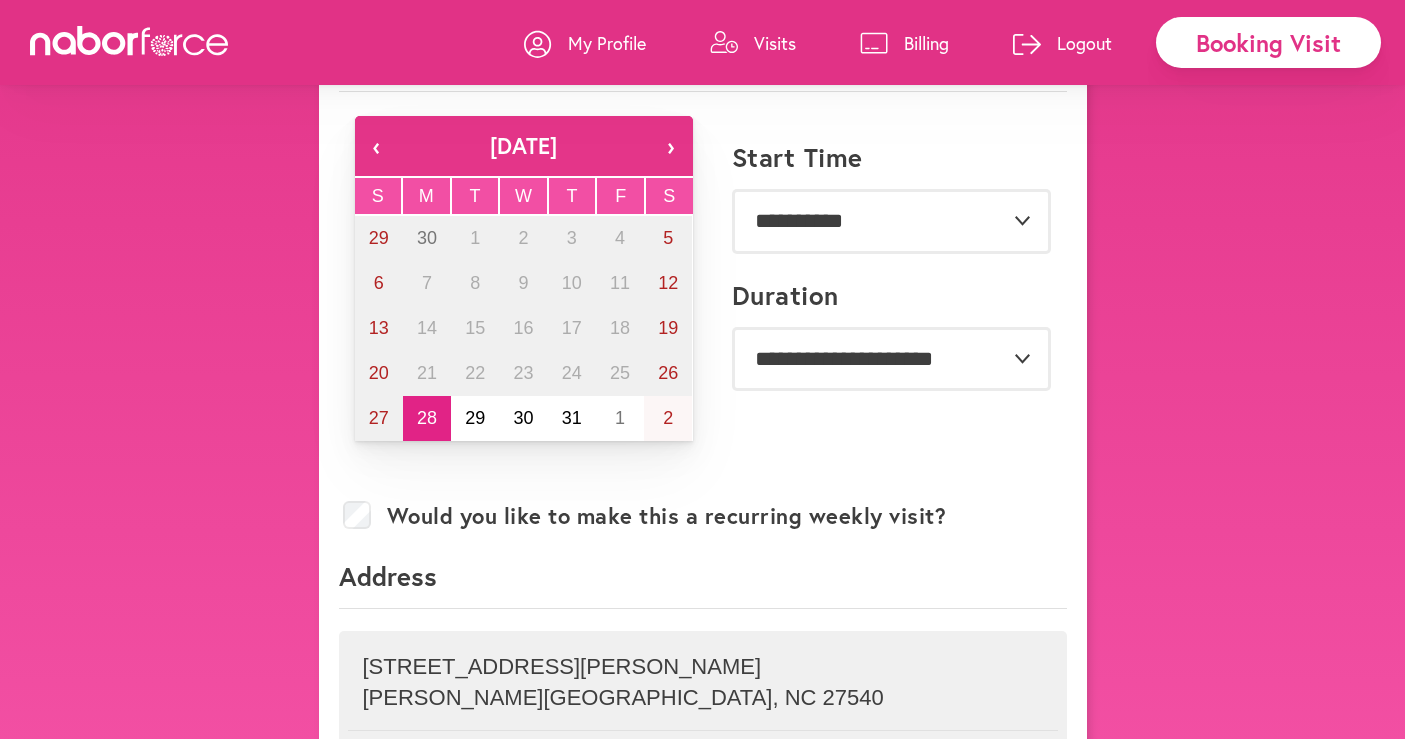 scroll, scrollTop: 115, scrollLeft: 0, axis: vertical 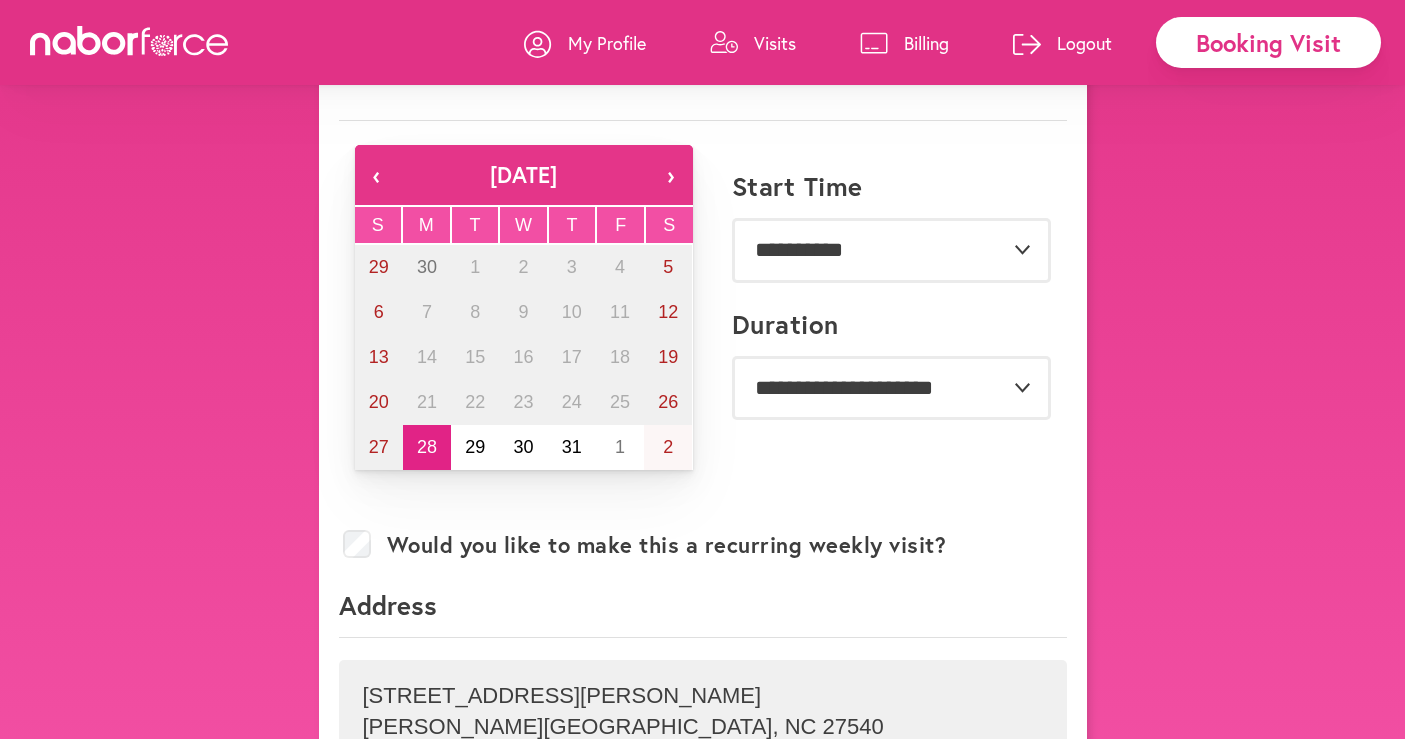 click on "Logout" at bounding box center (1084, 43) 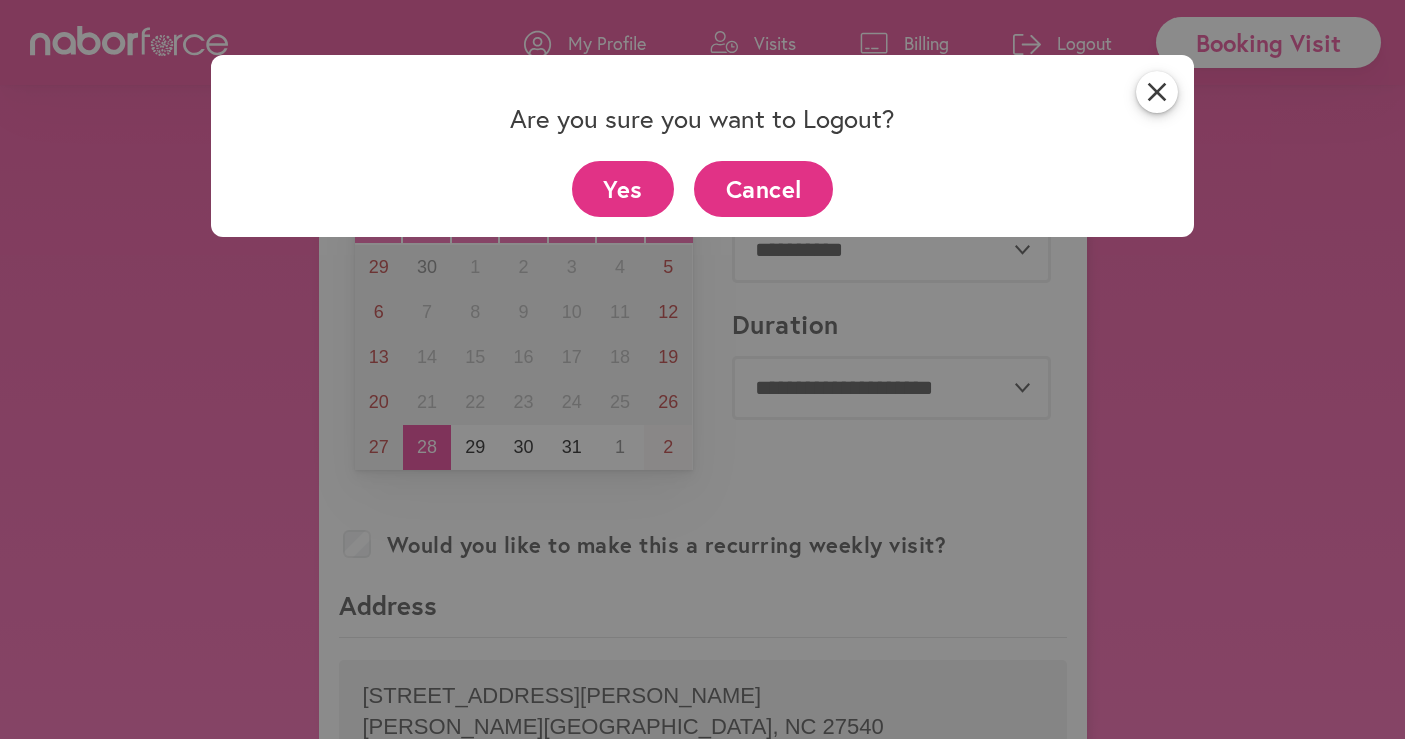 click on "Yes" at bounding box center (623, 188) 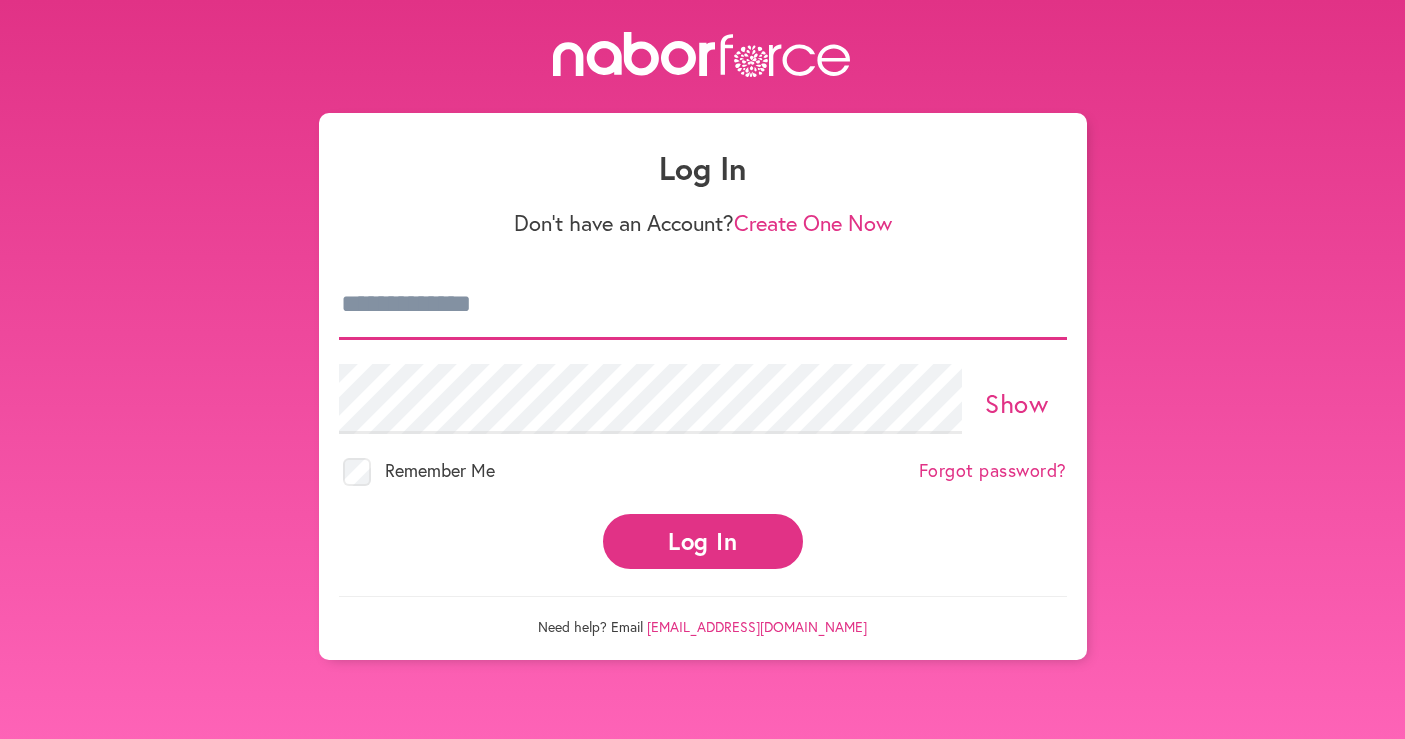 click at bounding box center (703, 305) 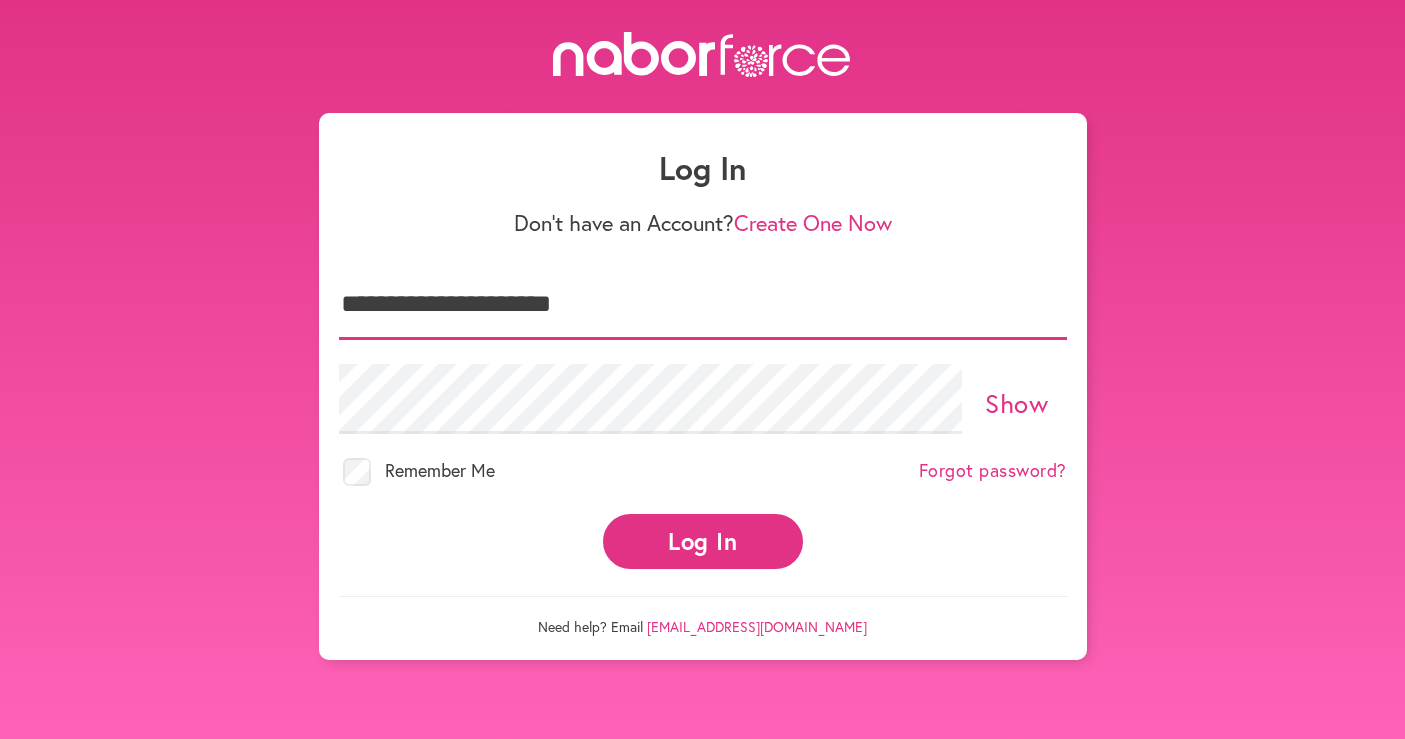type on "**********" 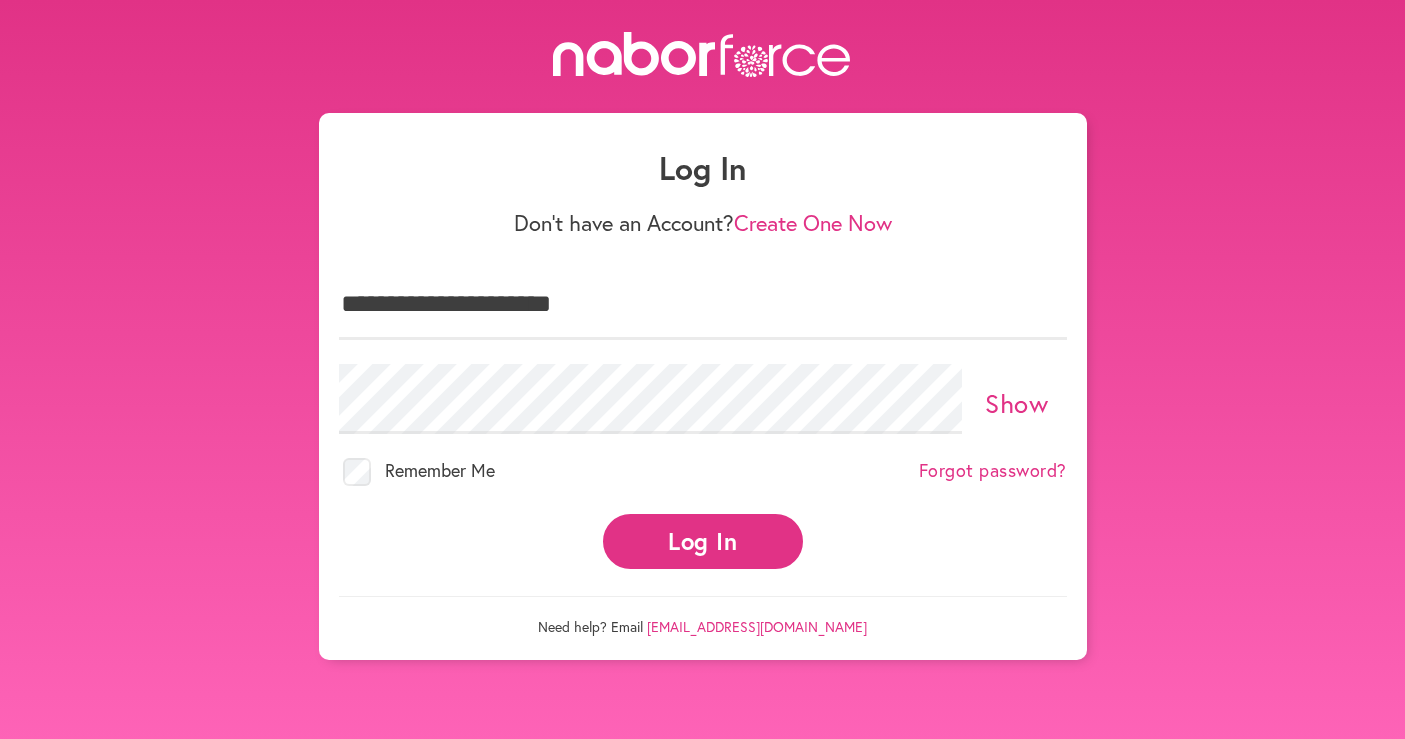 click on "Log In" at bounding box center [703, 541] 